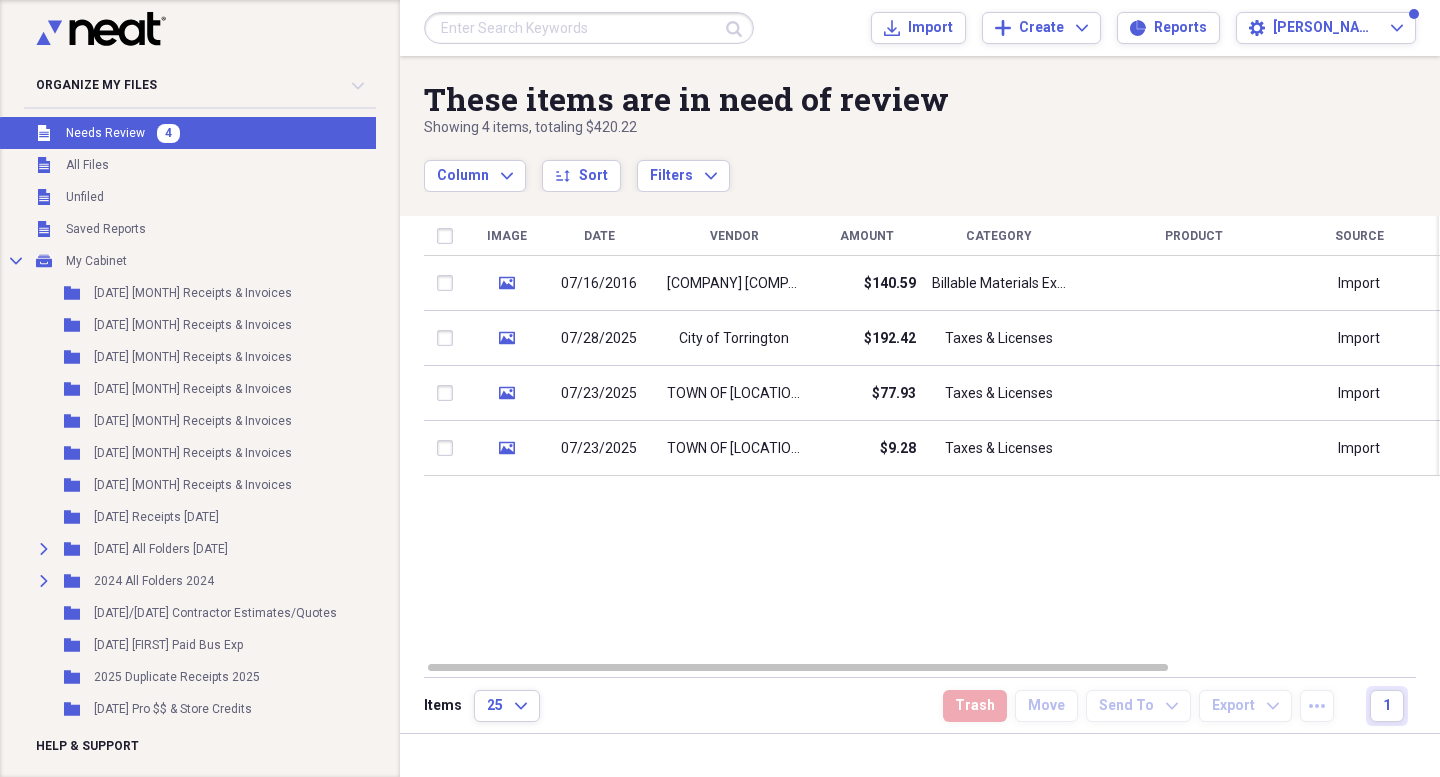 scroll, scrollTop: 0, scrollLeft: 0, axis: both 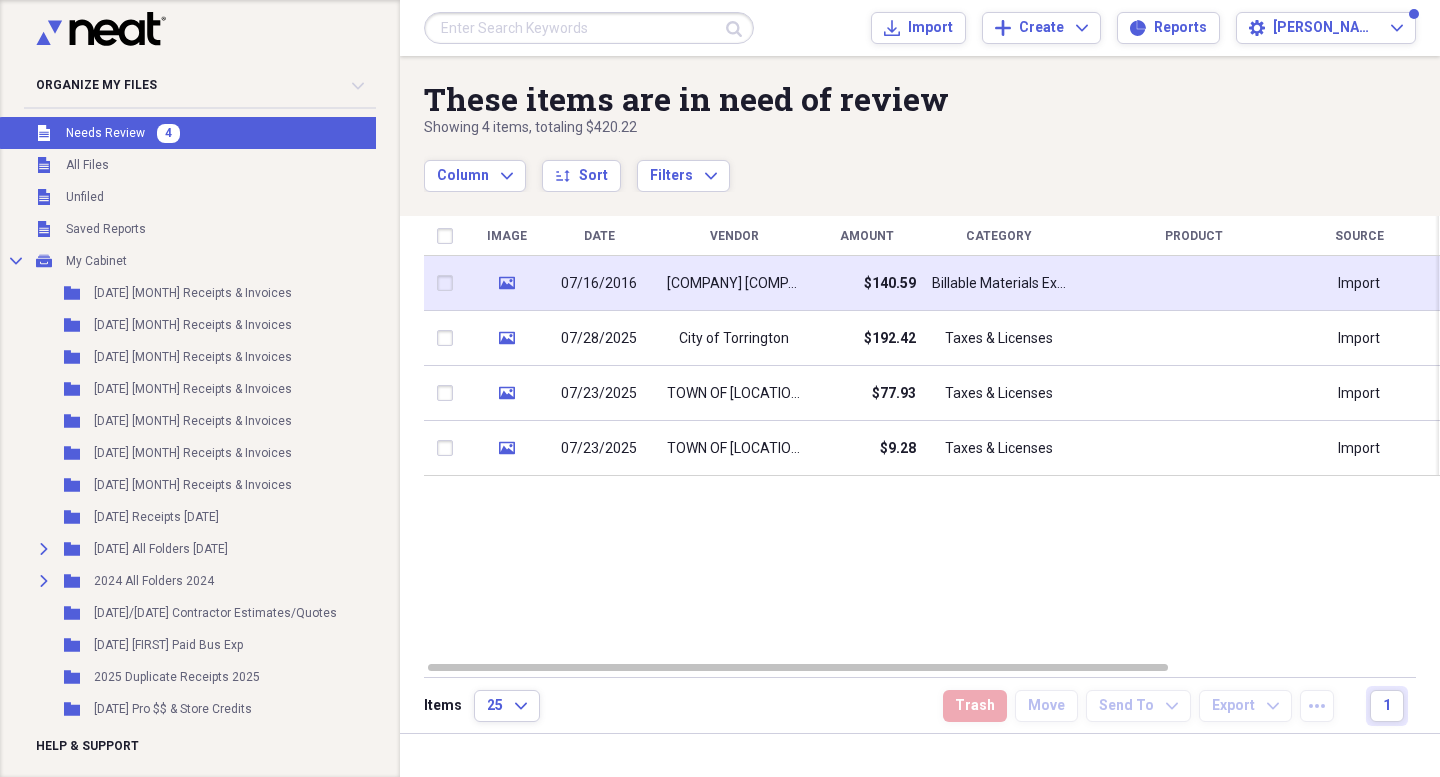 click on "$140.59" at bounding box center (866, 283) 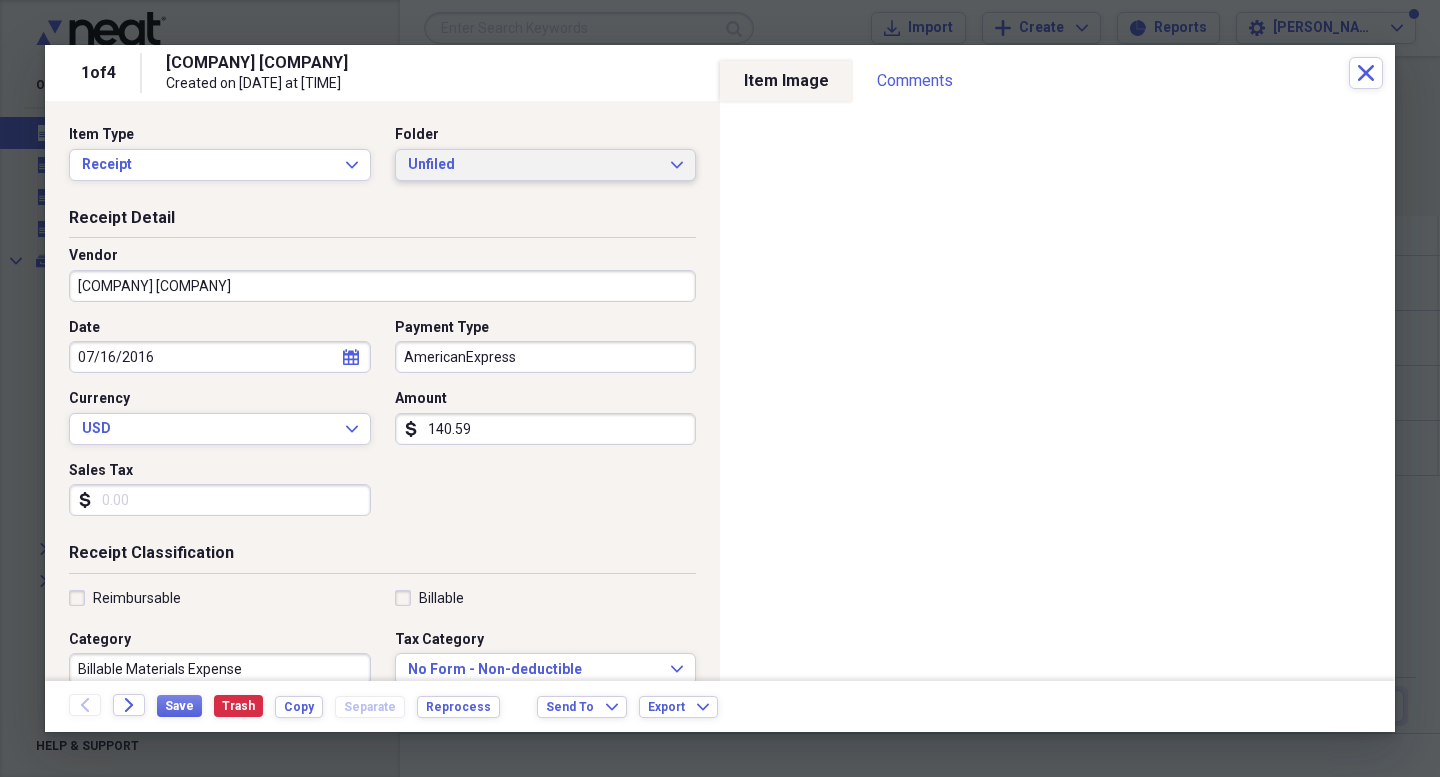 click on "Unfiled" at bounding box center [534, 165] 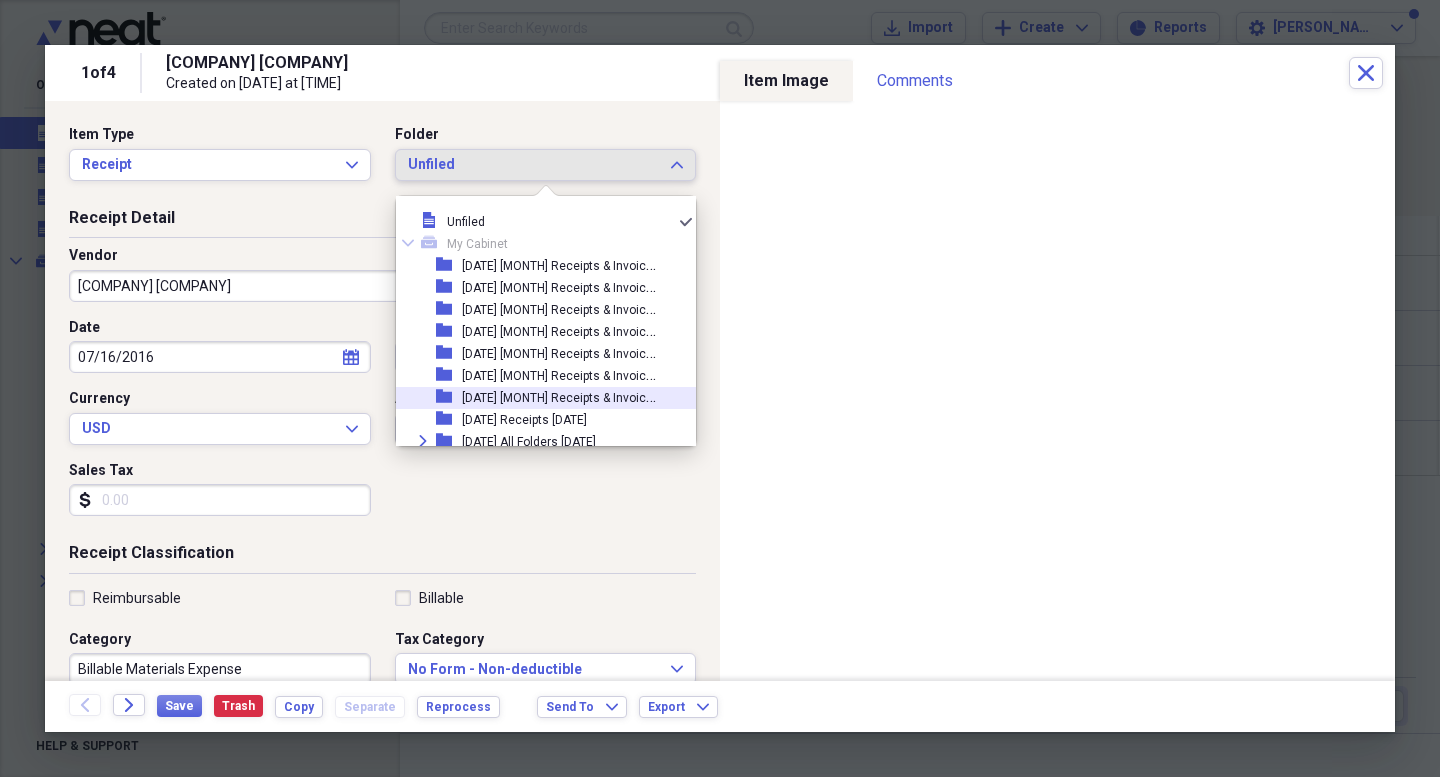click on "[MONTH] [YEAR] [TYPE]" at bounding box center (561, 396) 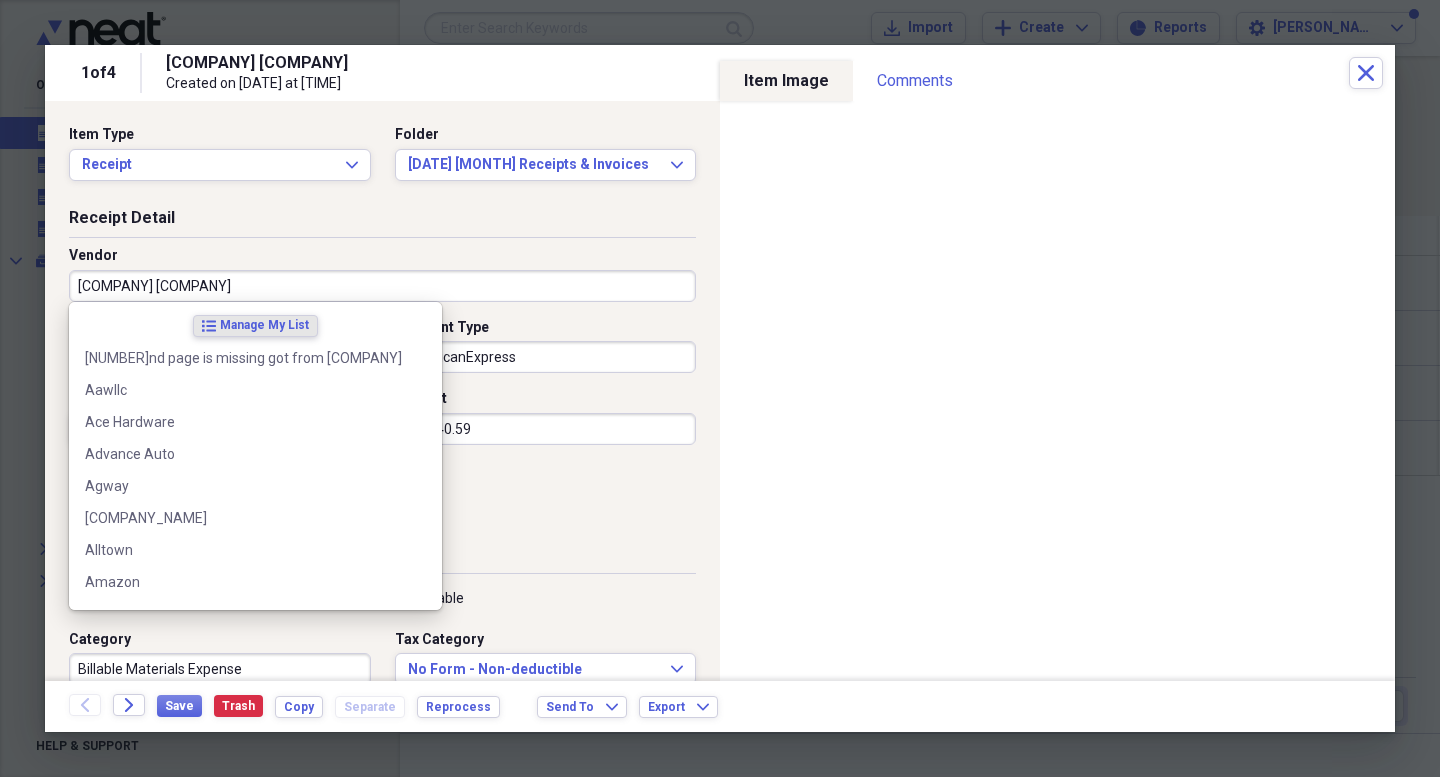 click on "Peninsula Glass Cimpany" at bounding box center [382, 286] 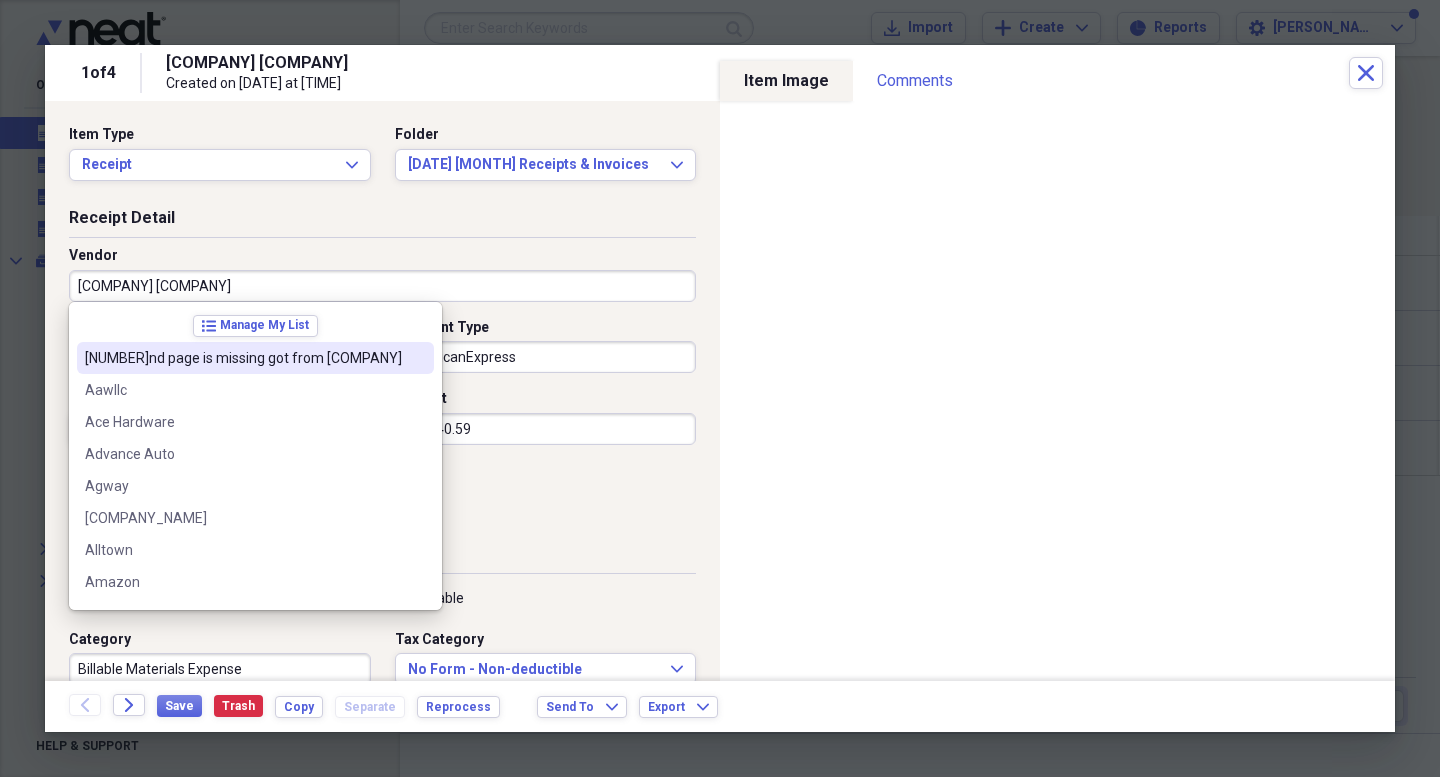 drag, startPoint x: 242, startPoint y: 282, endPoint x: 191, endPoint y: 281, distance: 51.009804 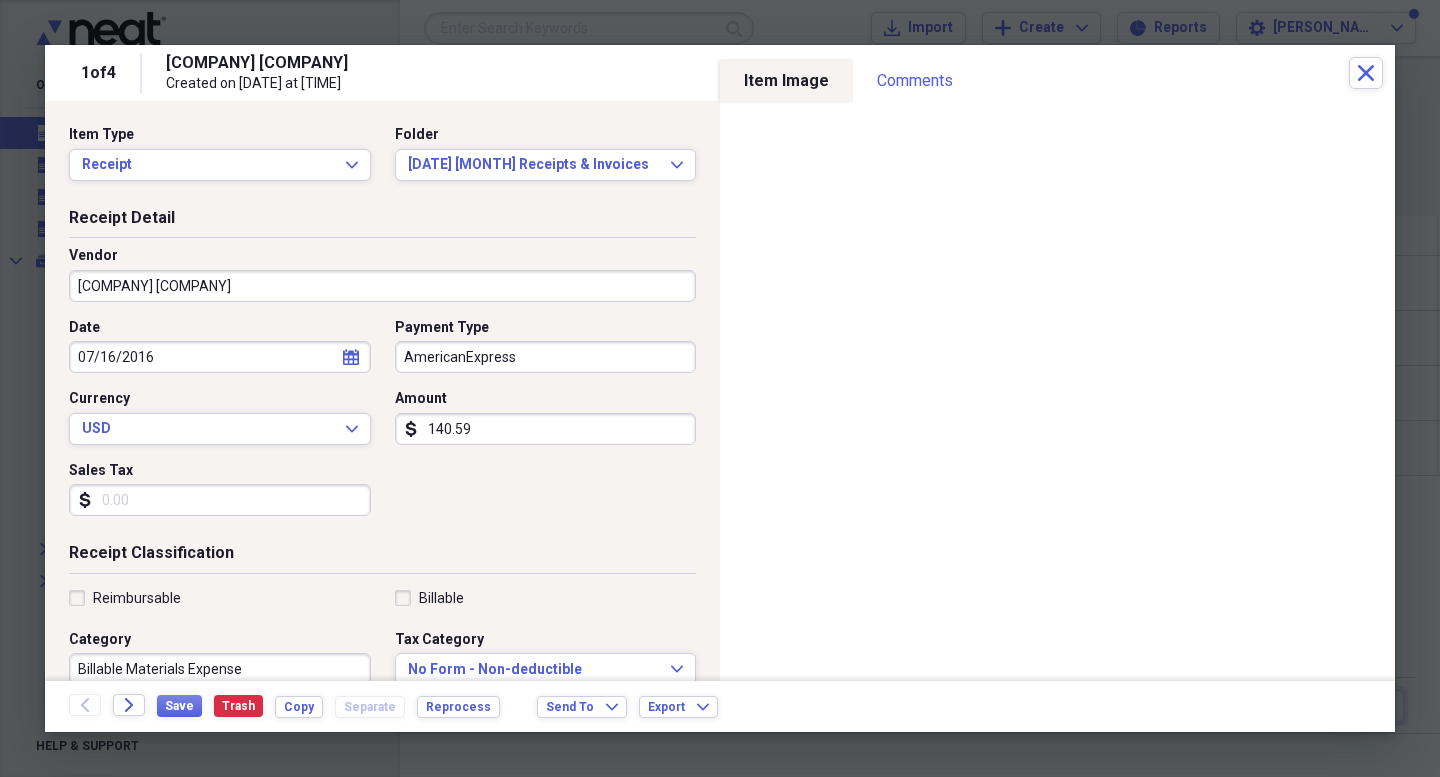 type on "Peninsula Glass Co" 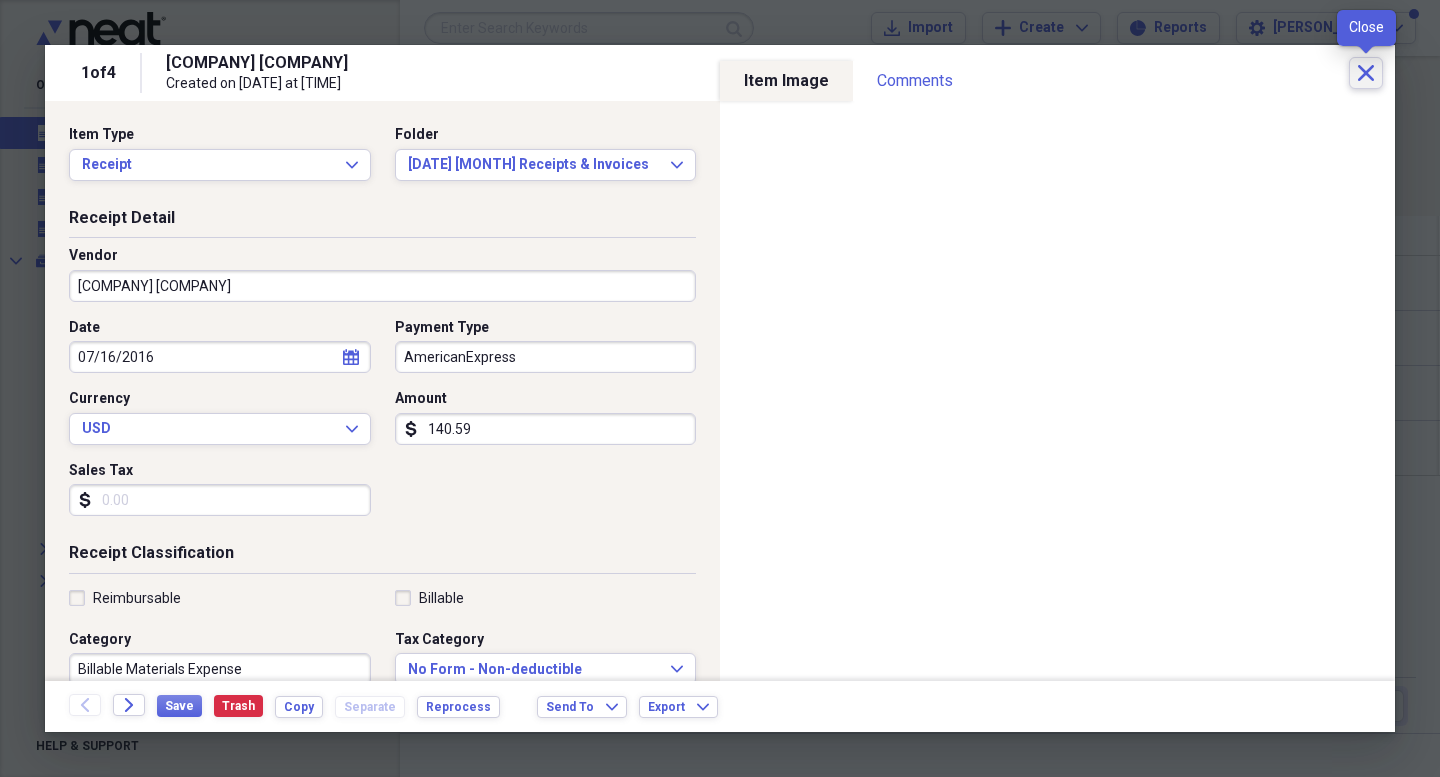 click 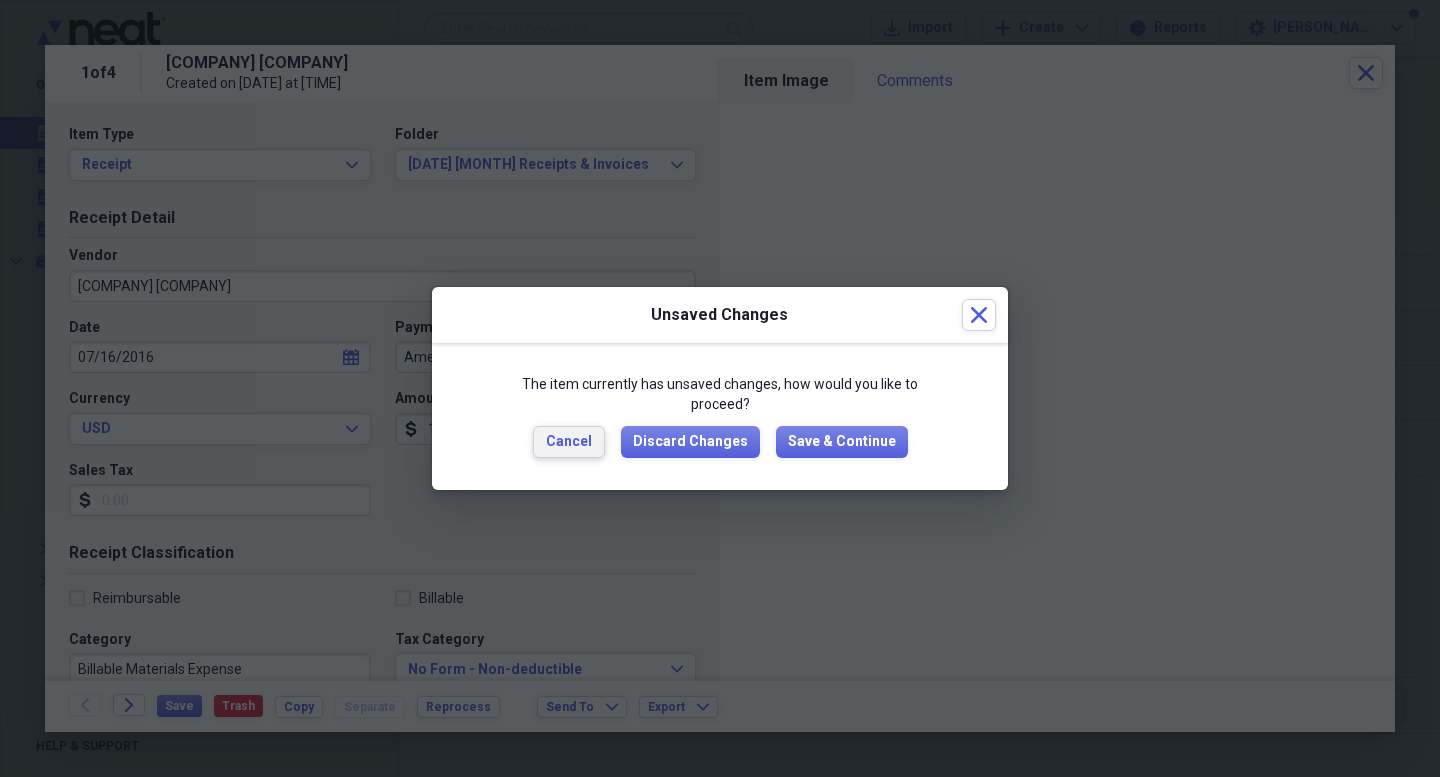 click on "Cancel" at bounding box center (569, 442) 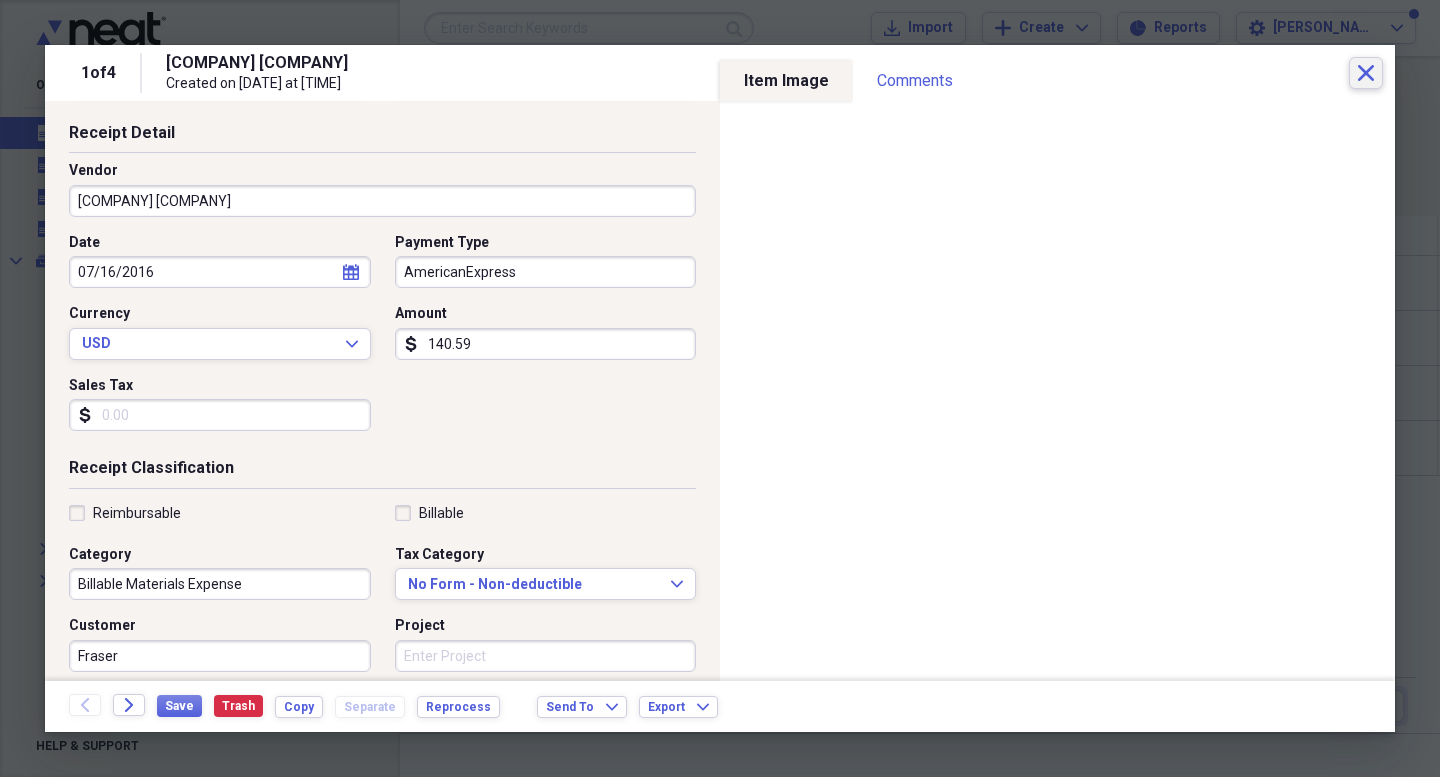 scroll, scrollTop: 0, scrollLeft: 0, axis: both 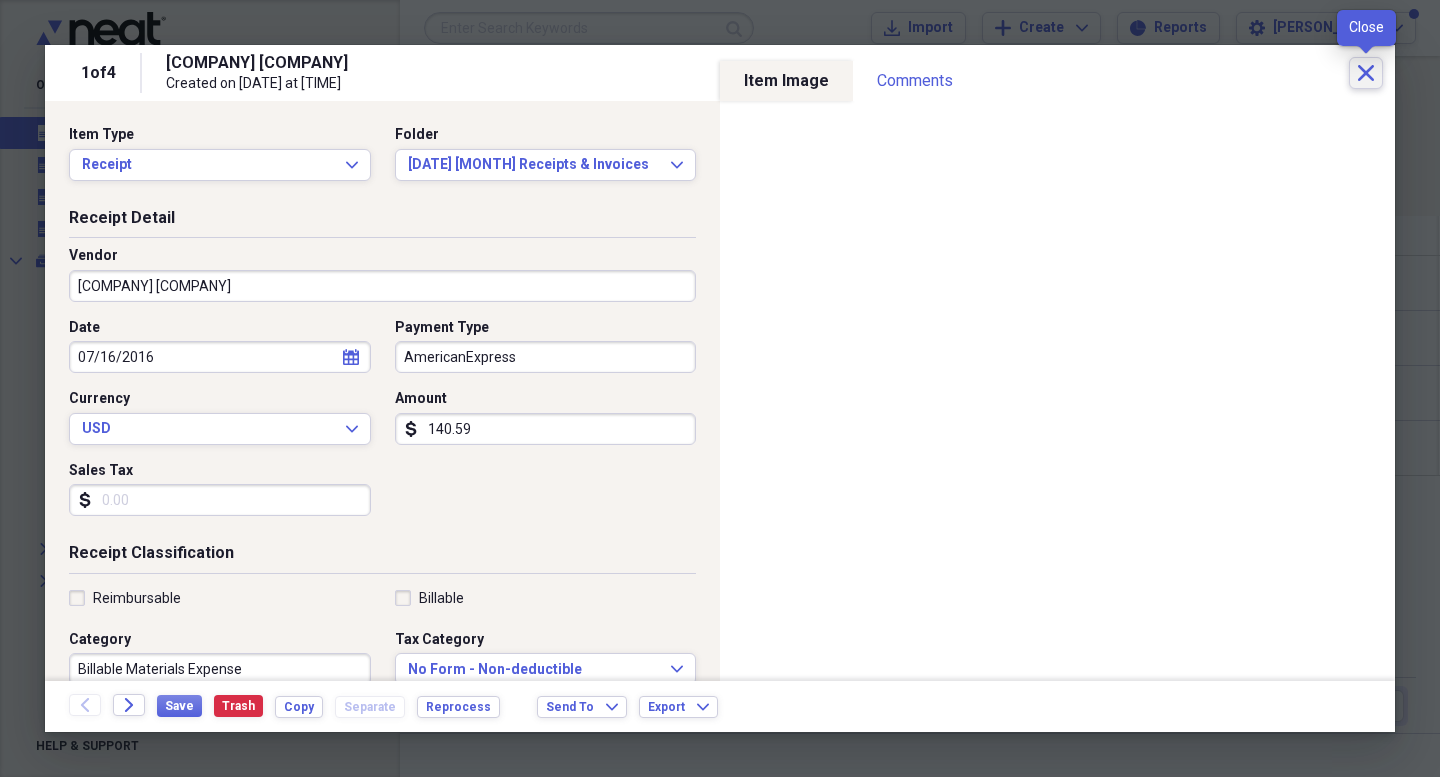 click 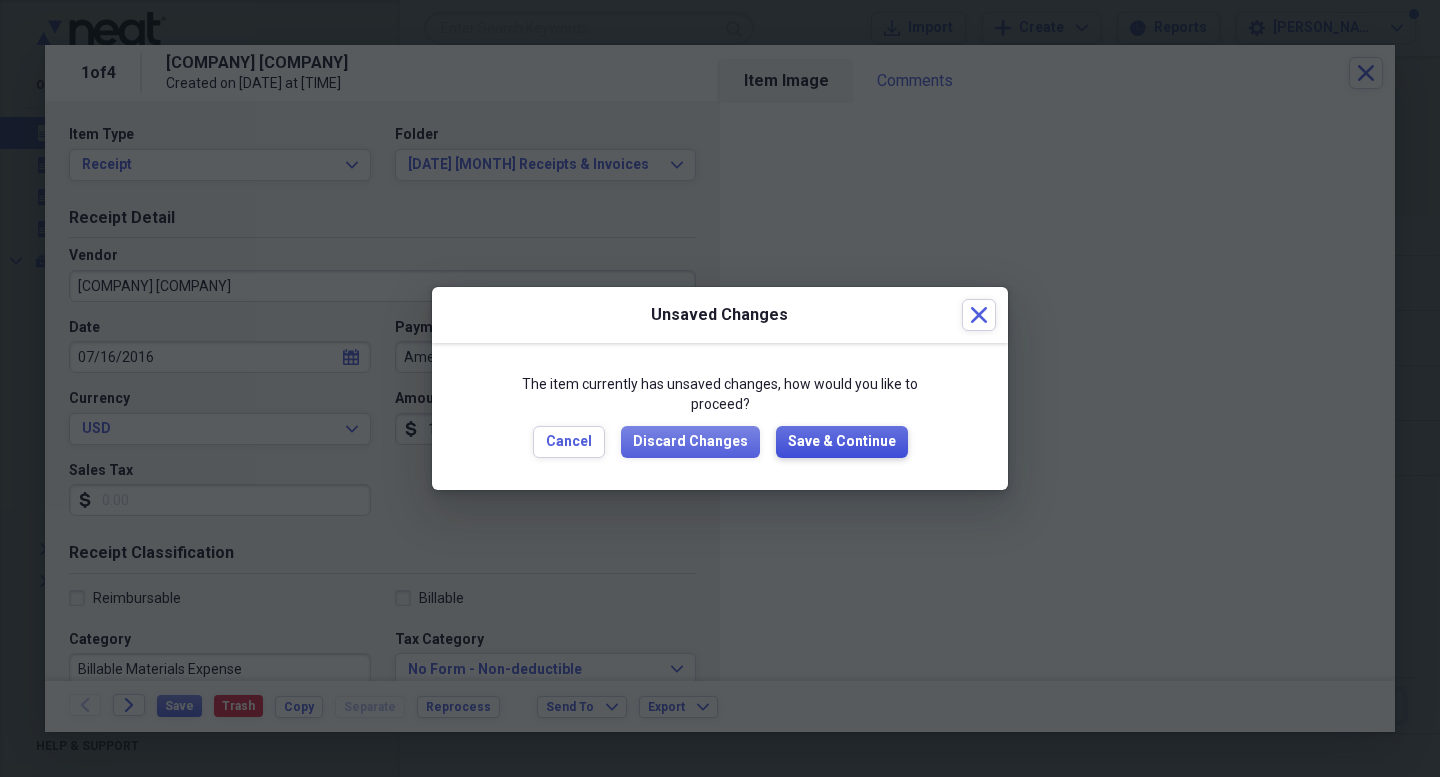 click on "Save & Continue" at bounding box center [842, 442] 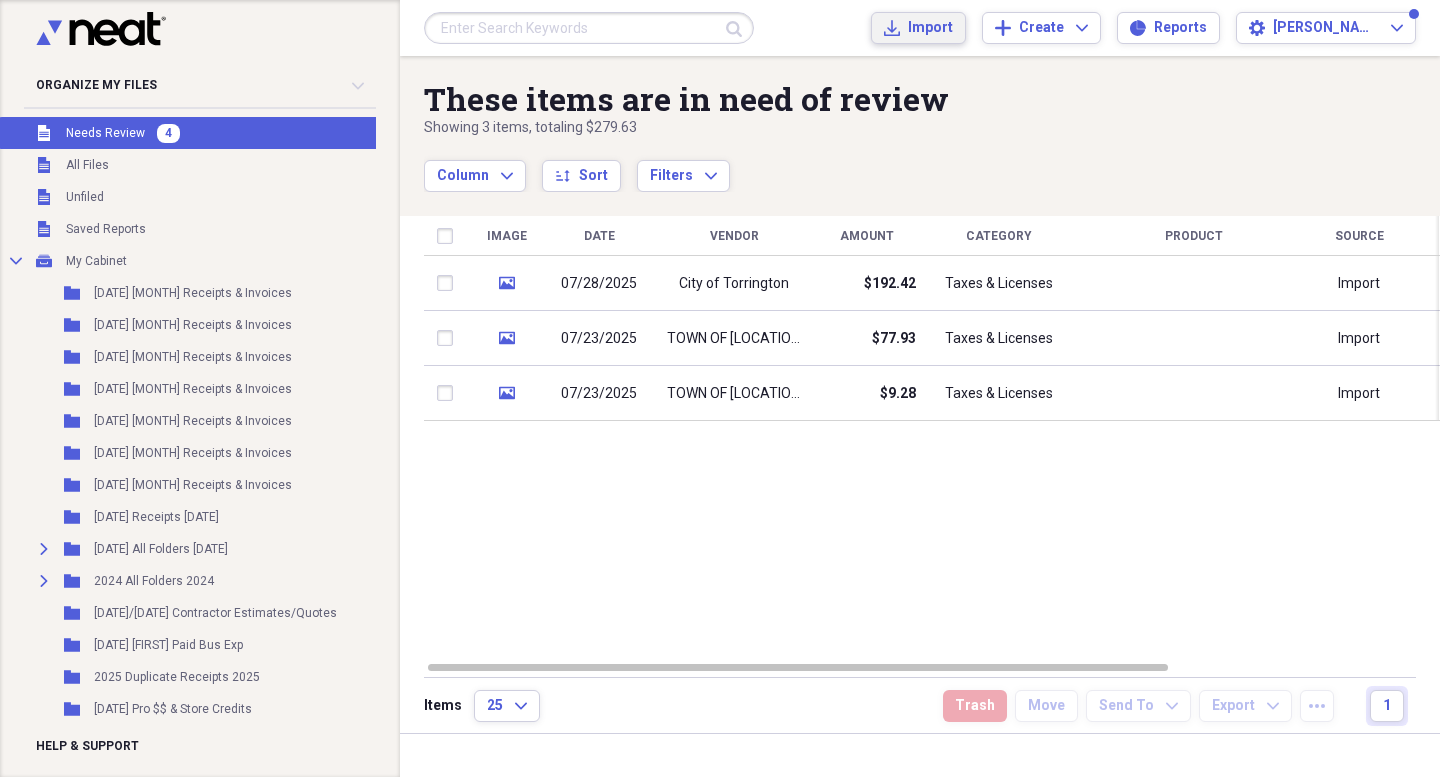 click on "Import" at bounding box center (930, 28) 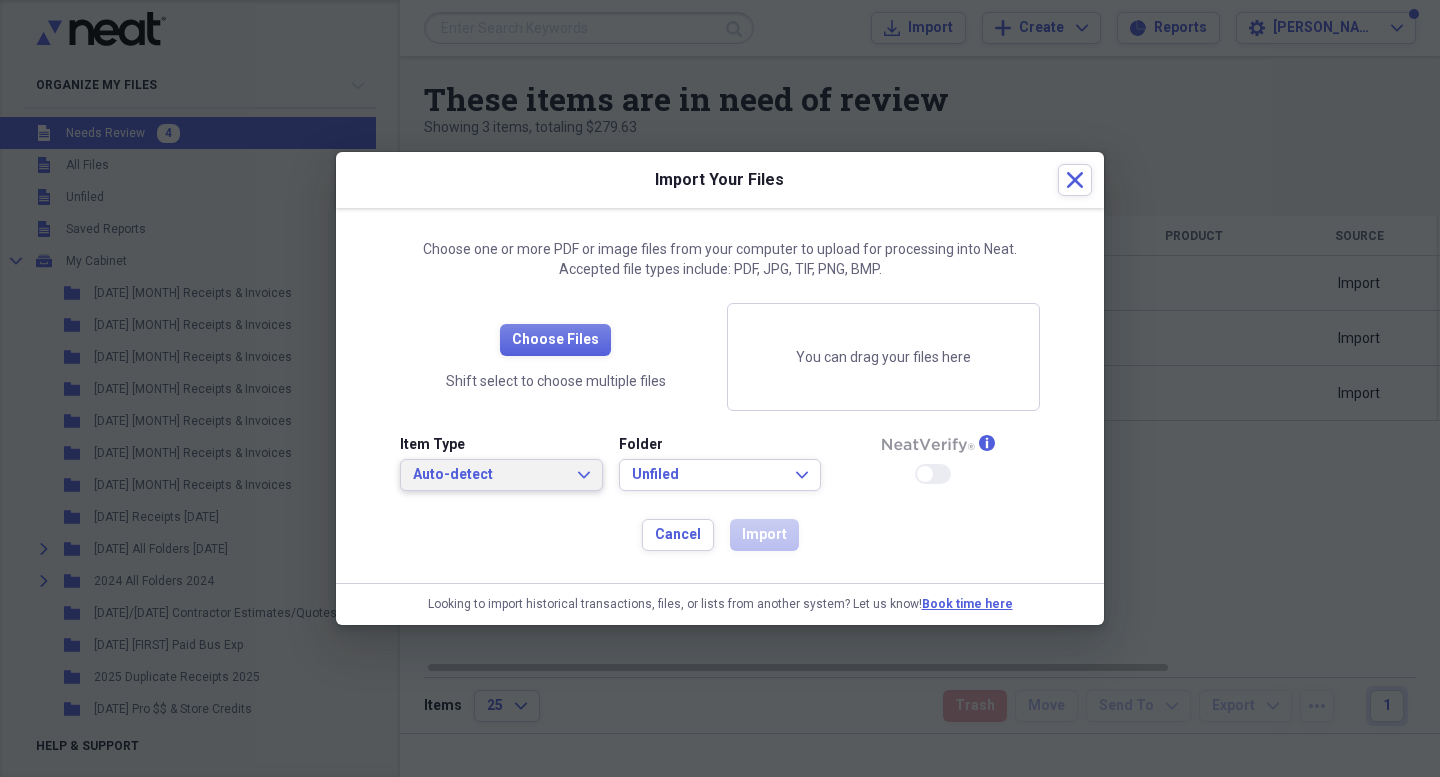 click on "Auto-detect" at bounding box center (489, 475) 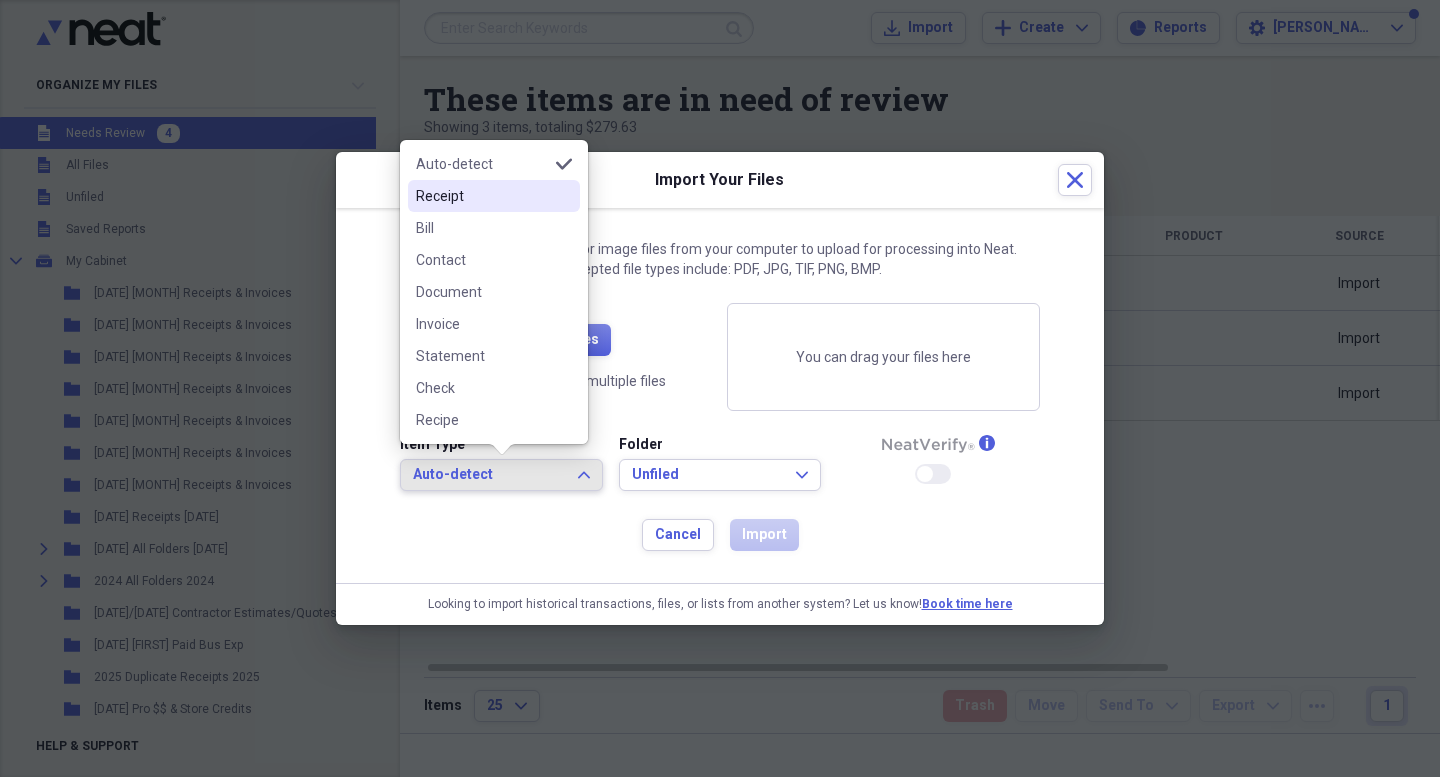click on "Receipt" at bounding box center (482, 196) 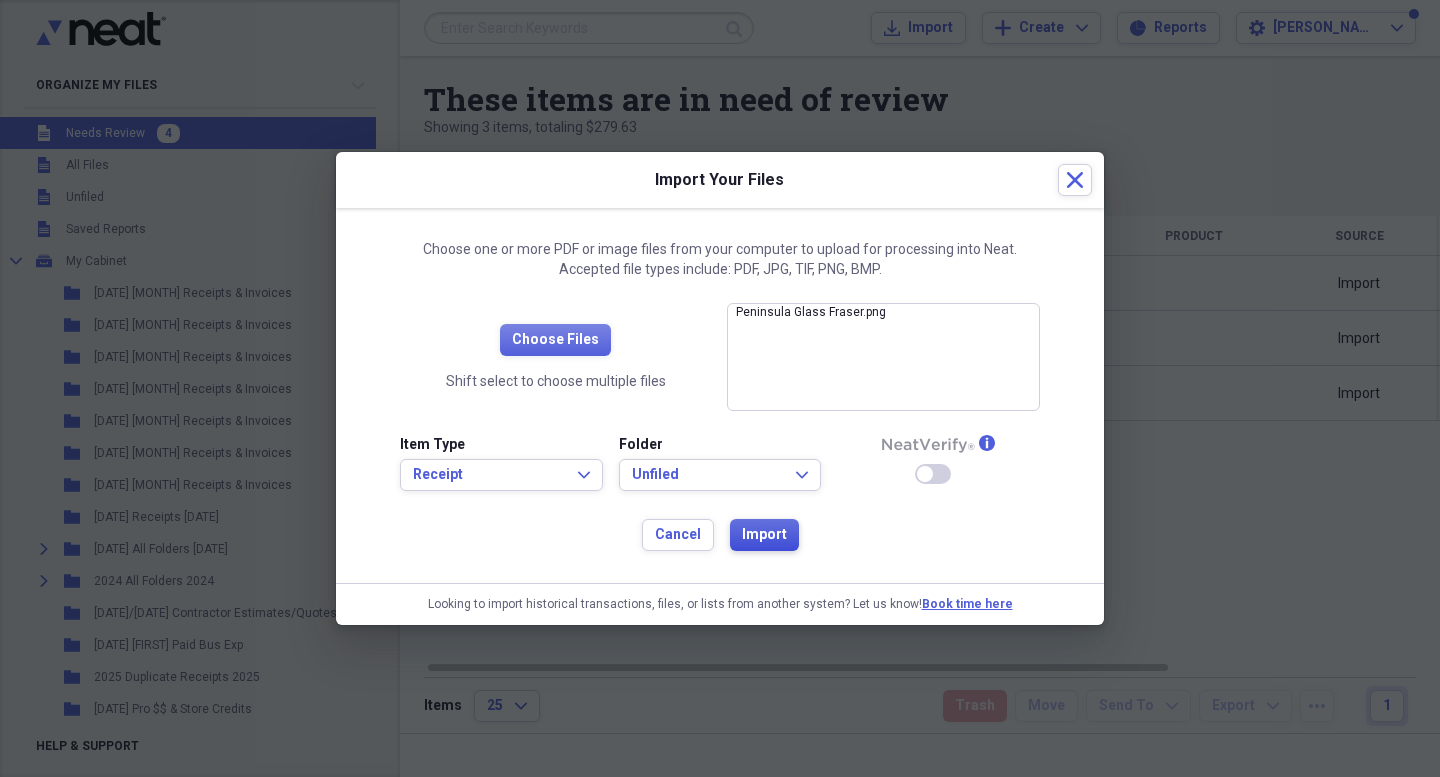 click on "Import" at bounding box center [764, 535] 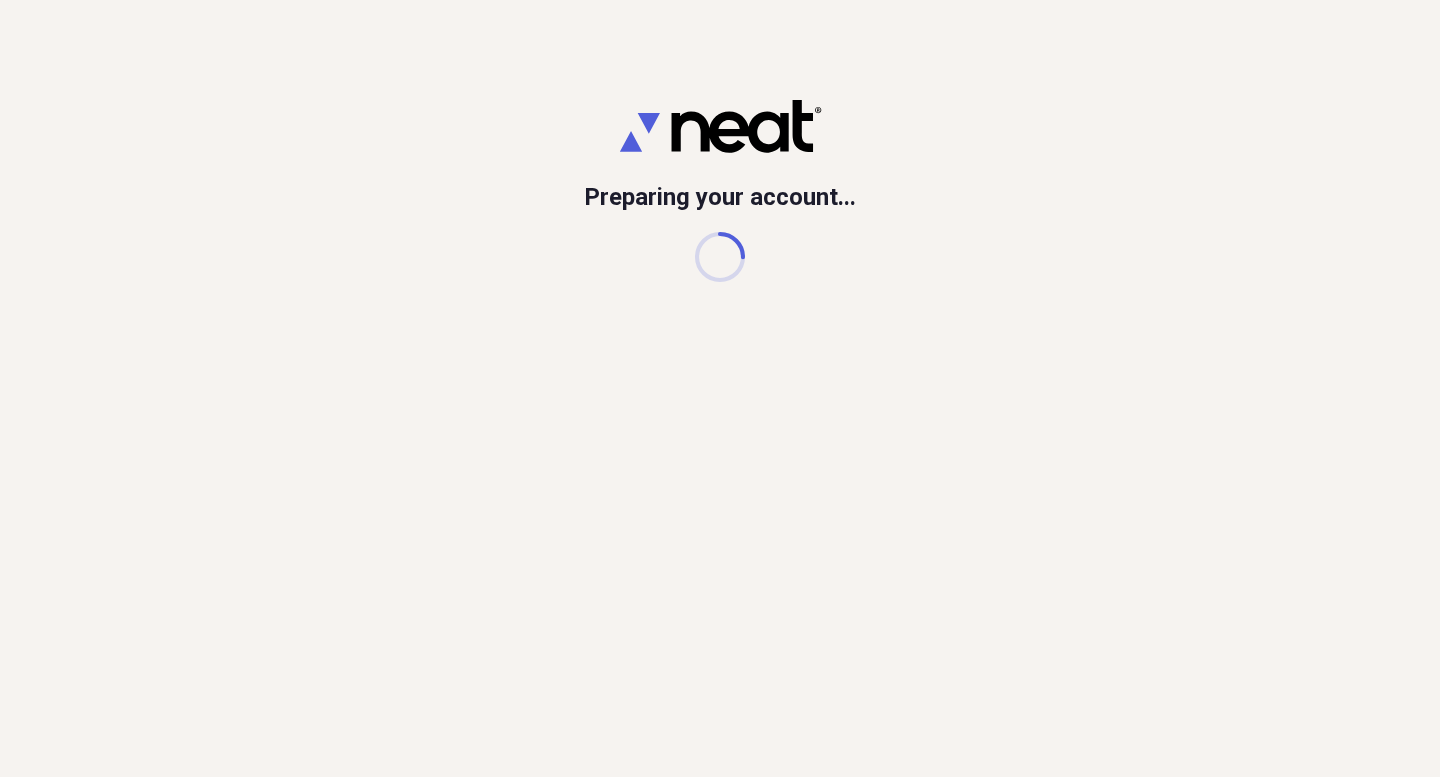 scroll, scrollTop: 0, scrollLeft: 0, axis: both 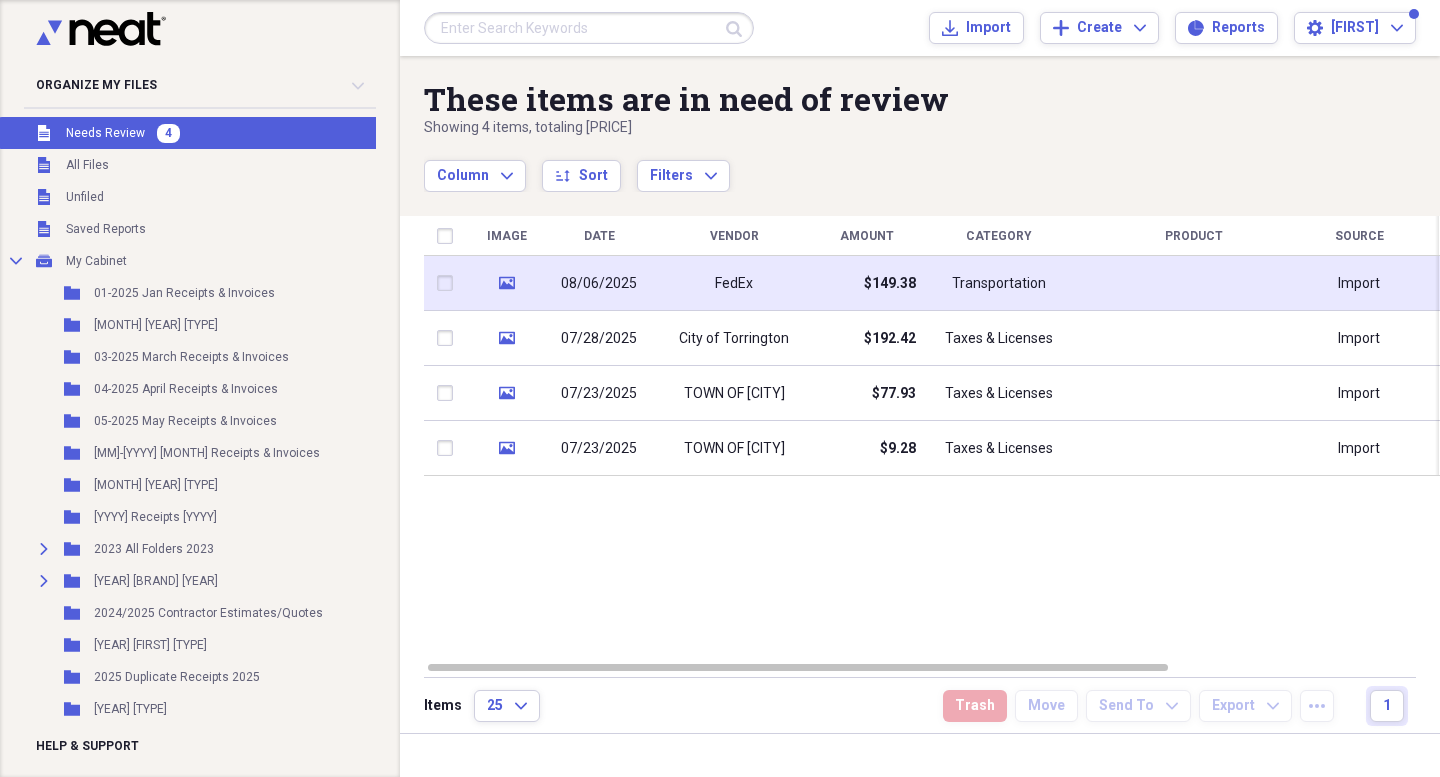 click on "FedEx" at bounding box center [734, 283] 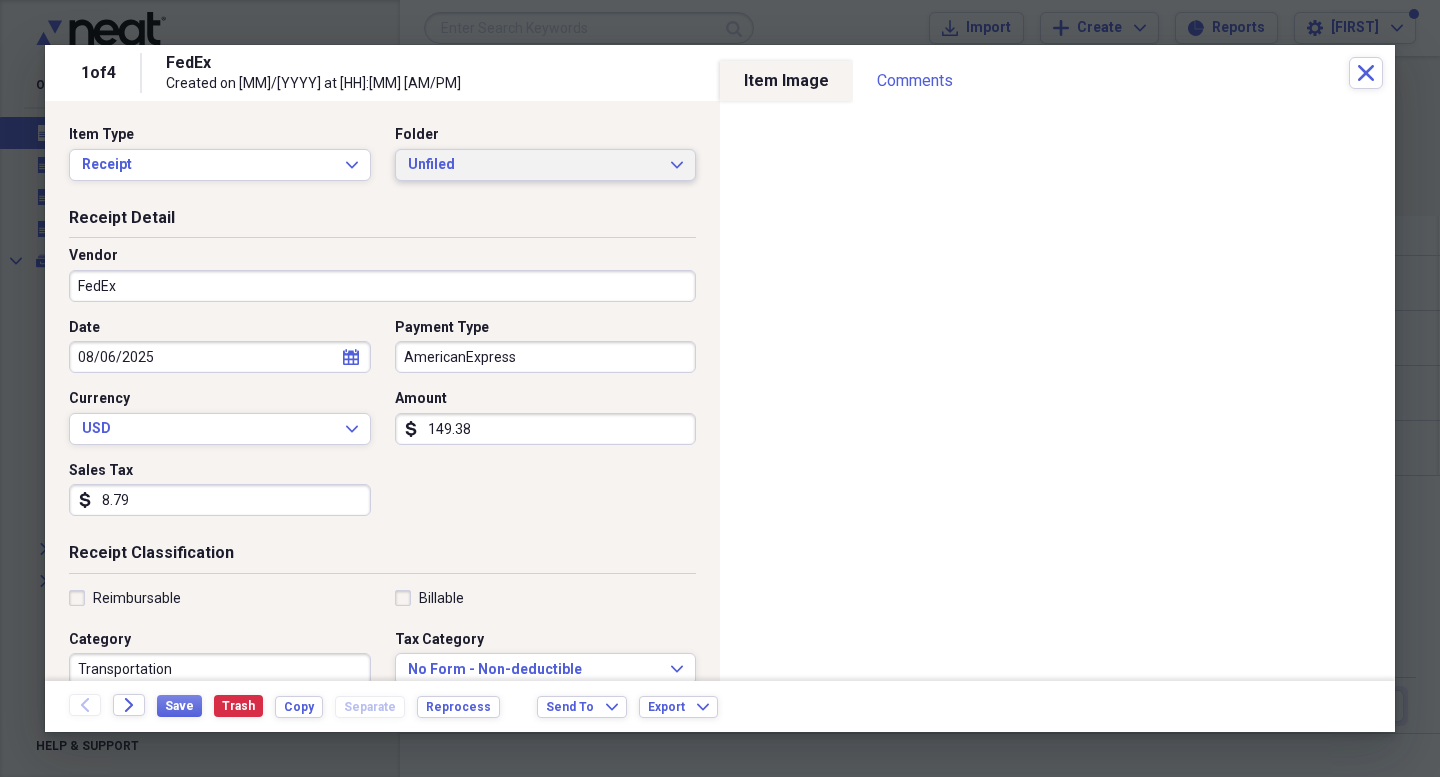 click on "Unfiled" at bounding box center [534, 165] 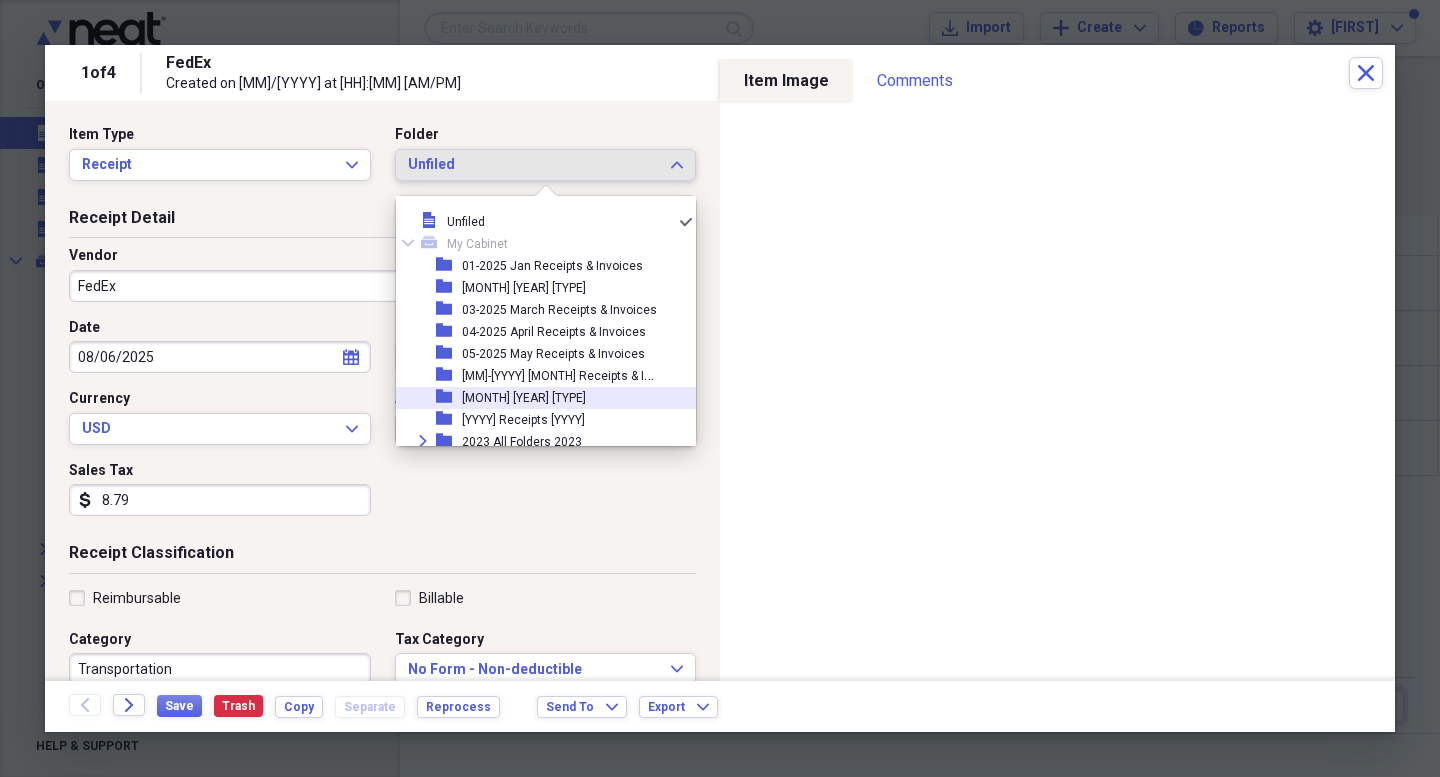 click on "[MONTH] [YEAR] [TYPE]" at bounding box center [524, 398] 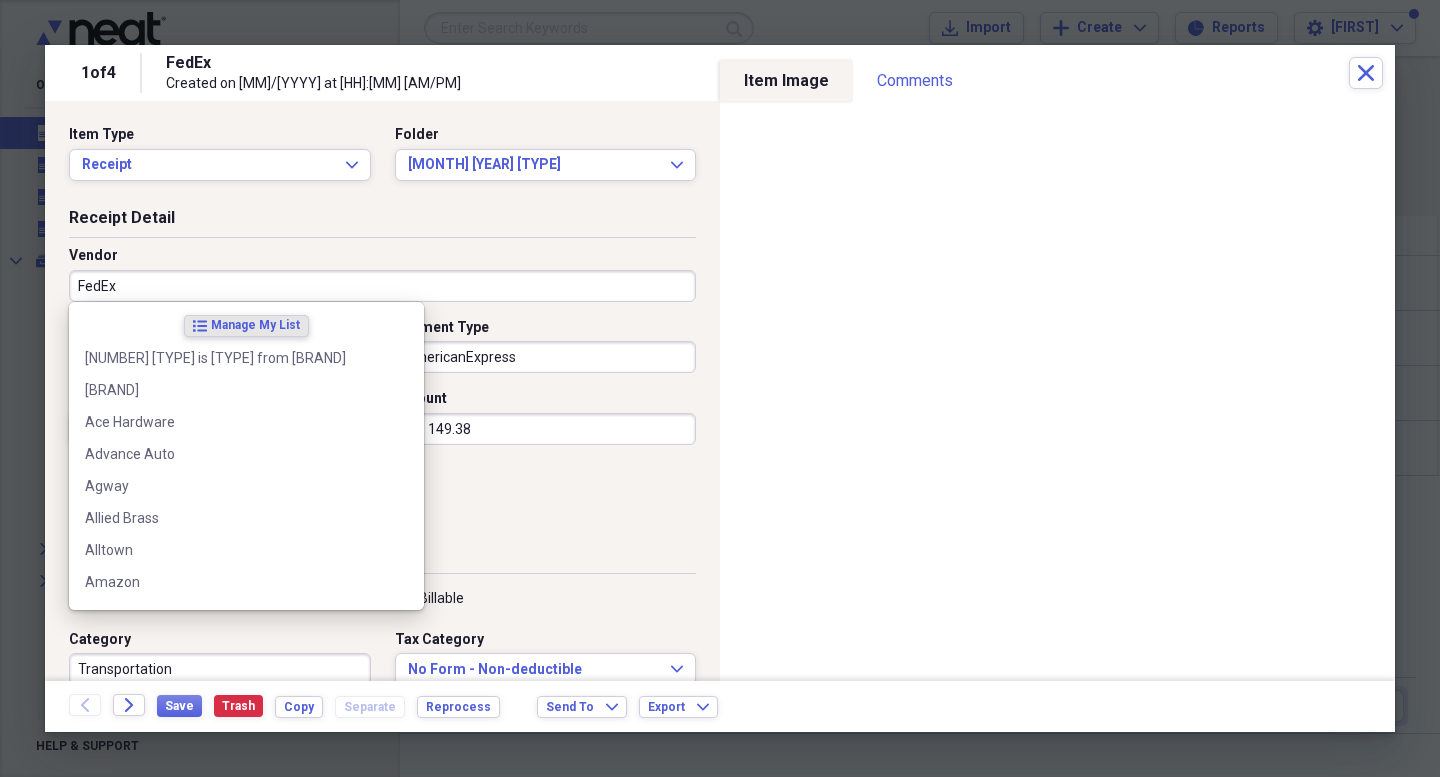 click on "FedEx" at bounding box center [382, 286] 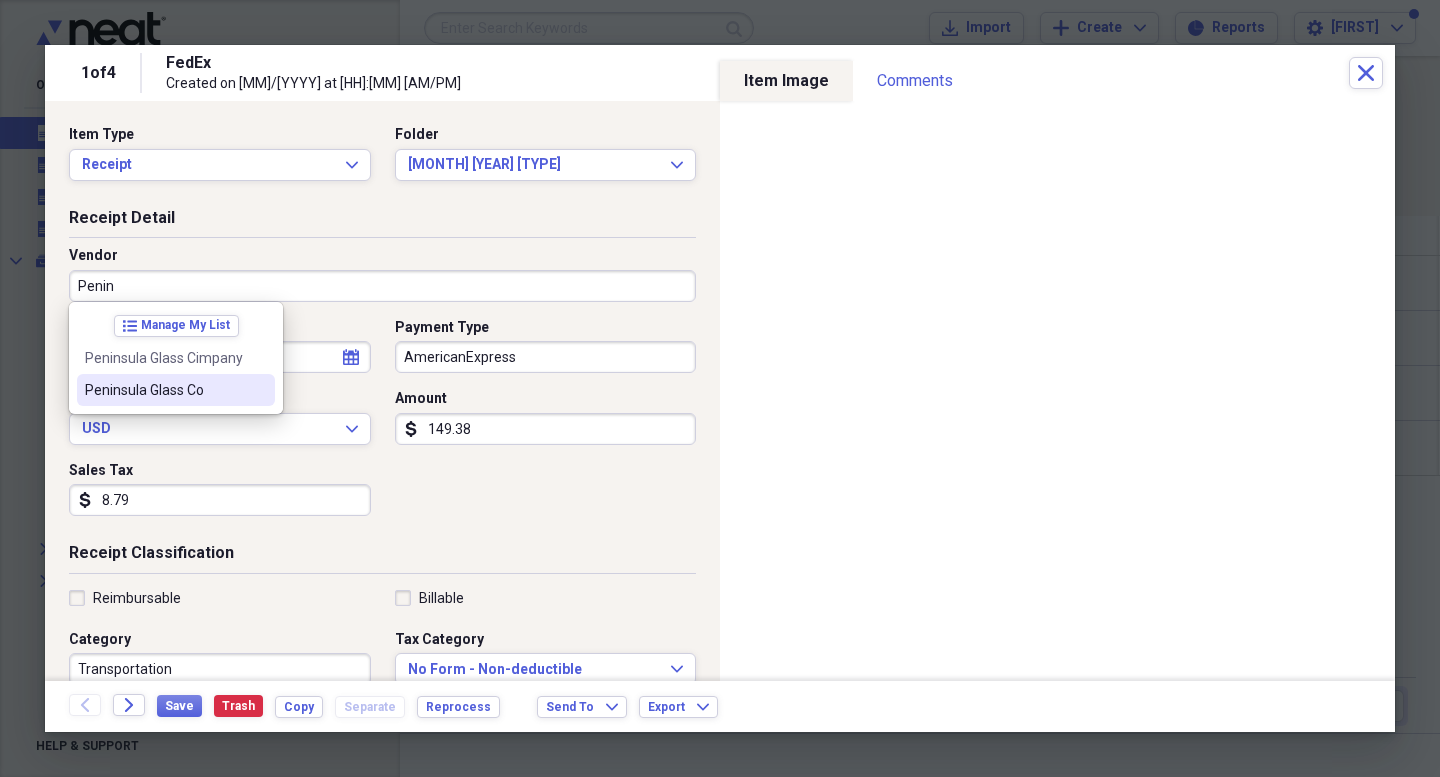 click on "Peninsula Glass Co" at bounding box center [164, 390] 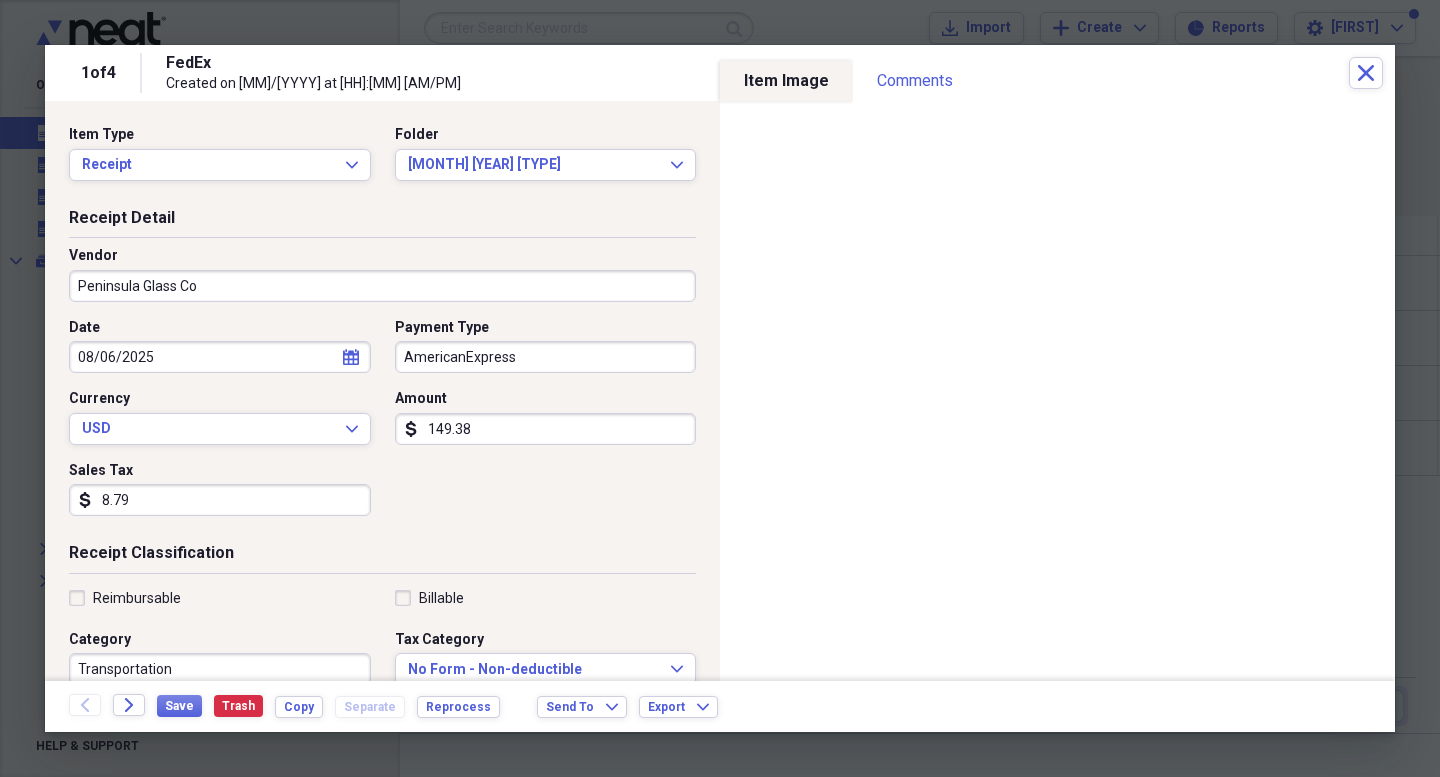 type on "Billable Materials Expense" 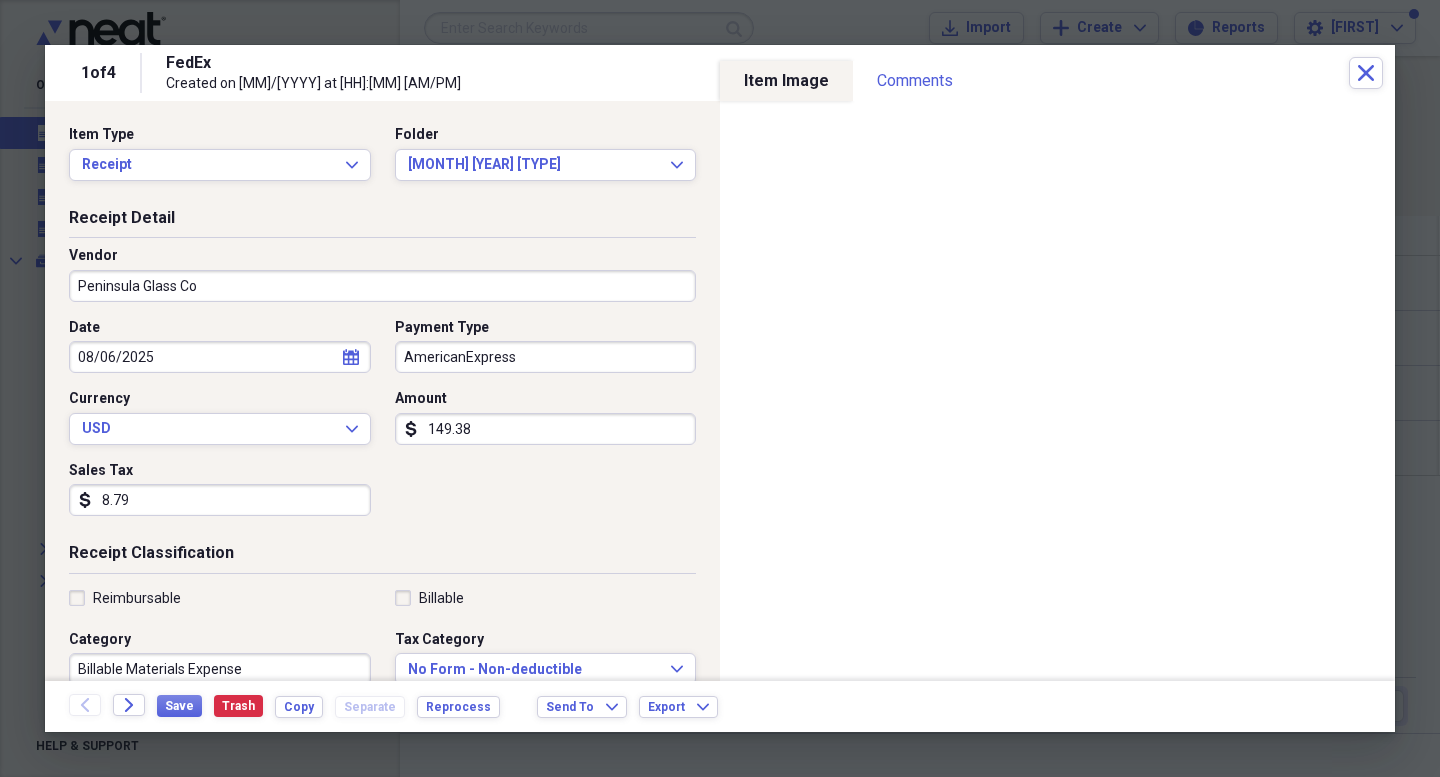 click on "calendar" 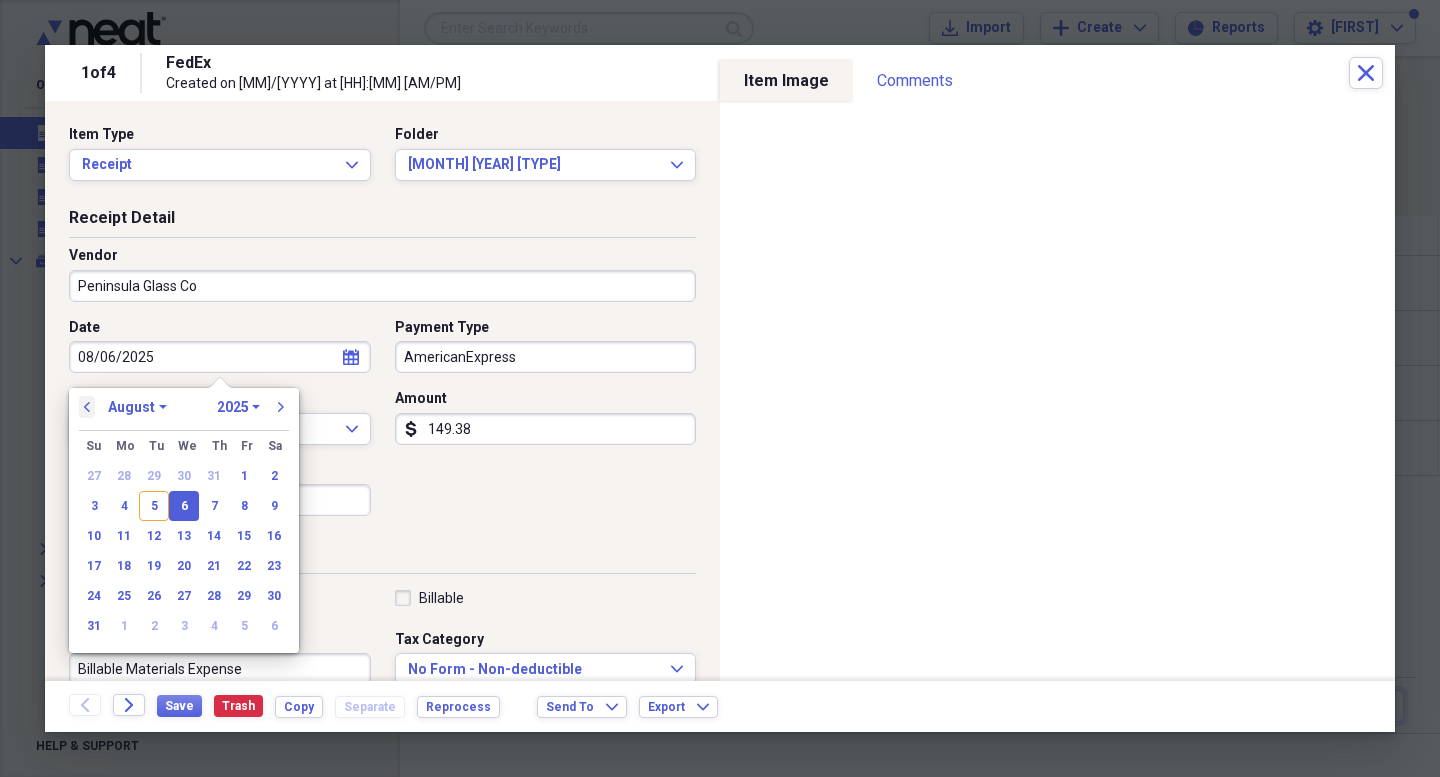 click on "previous" at bounding box center (87, 407) 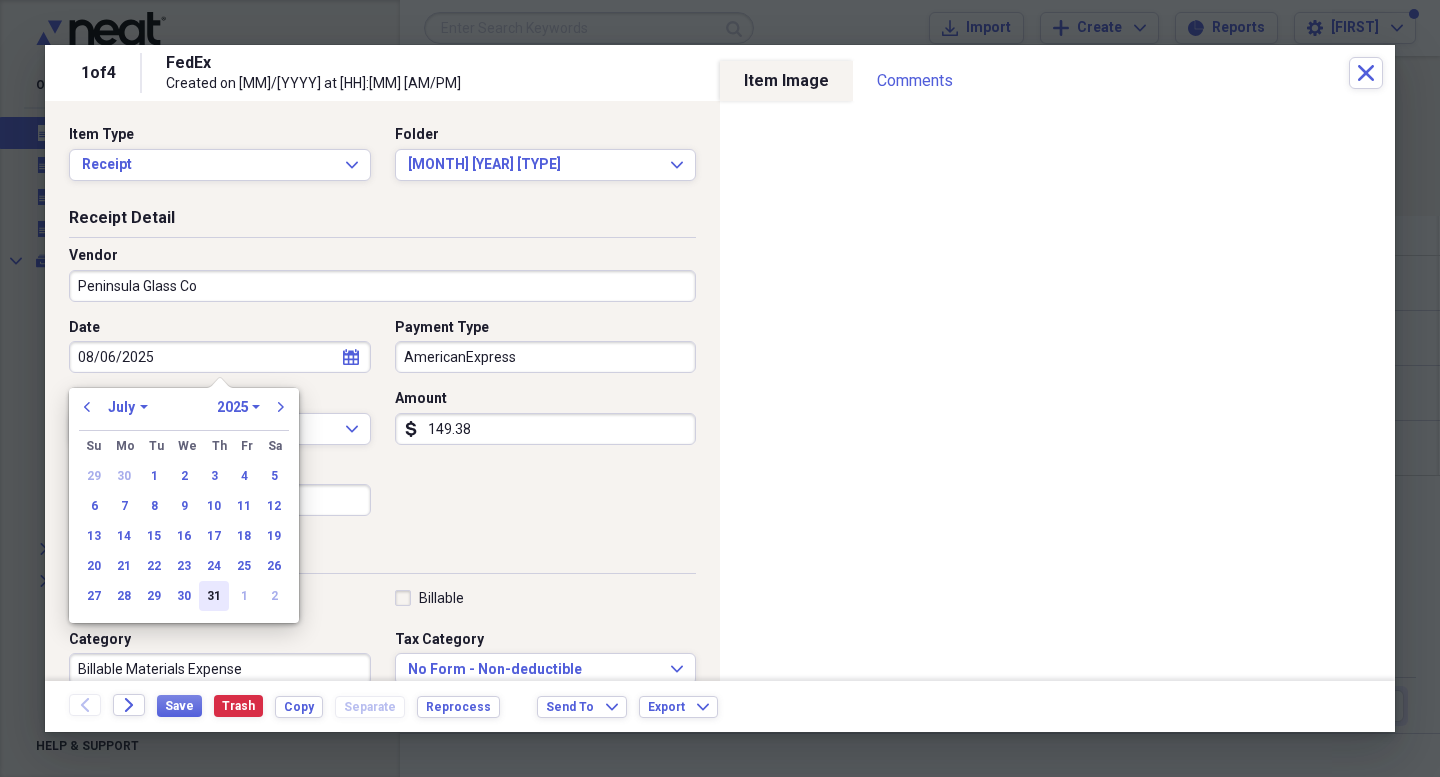 click on "31" at bounding box center [214, 596] 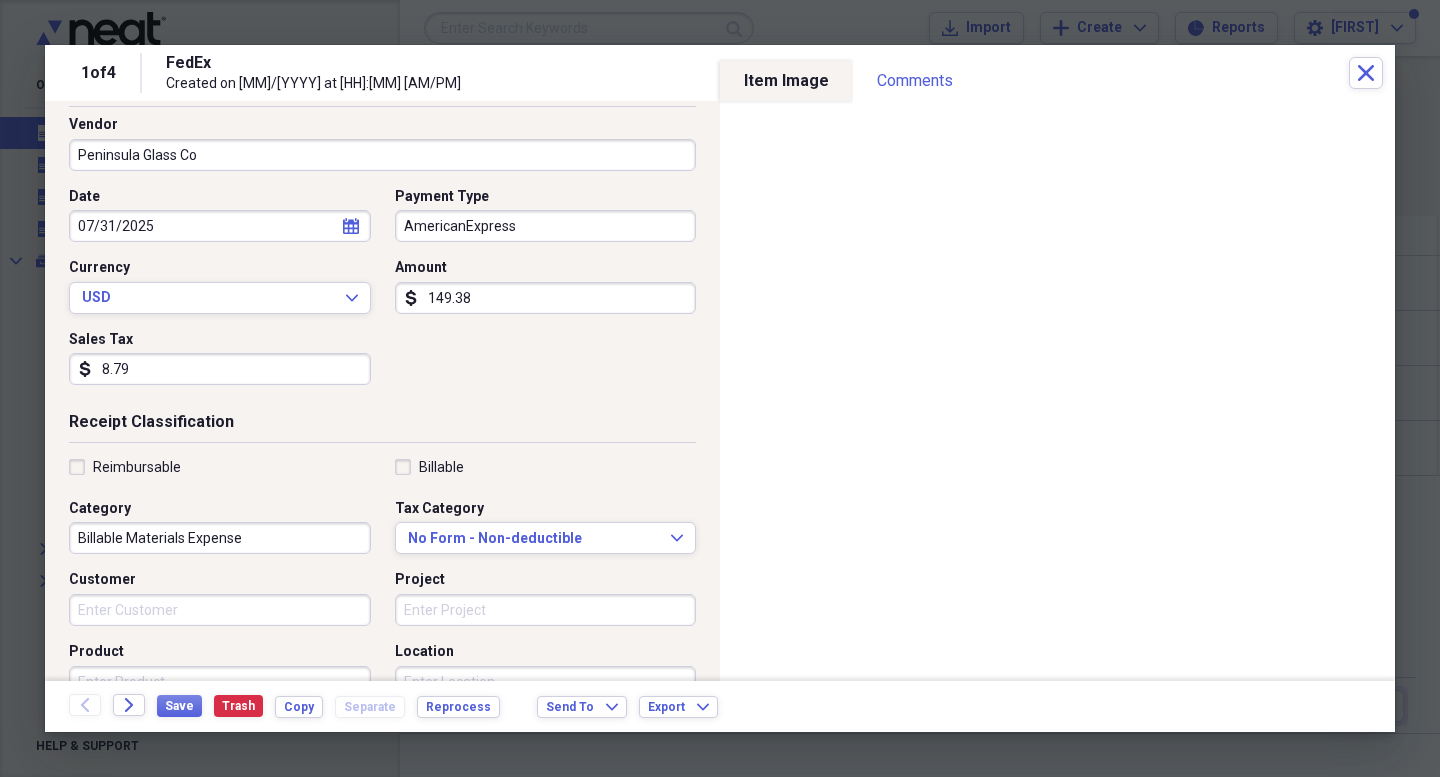 scroll, scrollTop: 164, scrollLeft: 0, axis: vertical 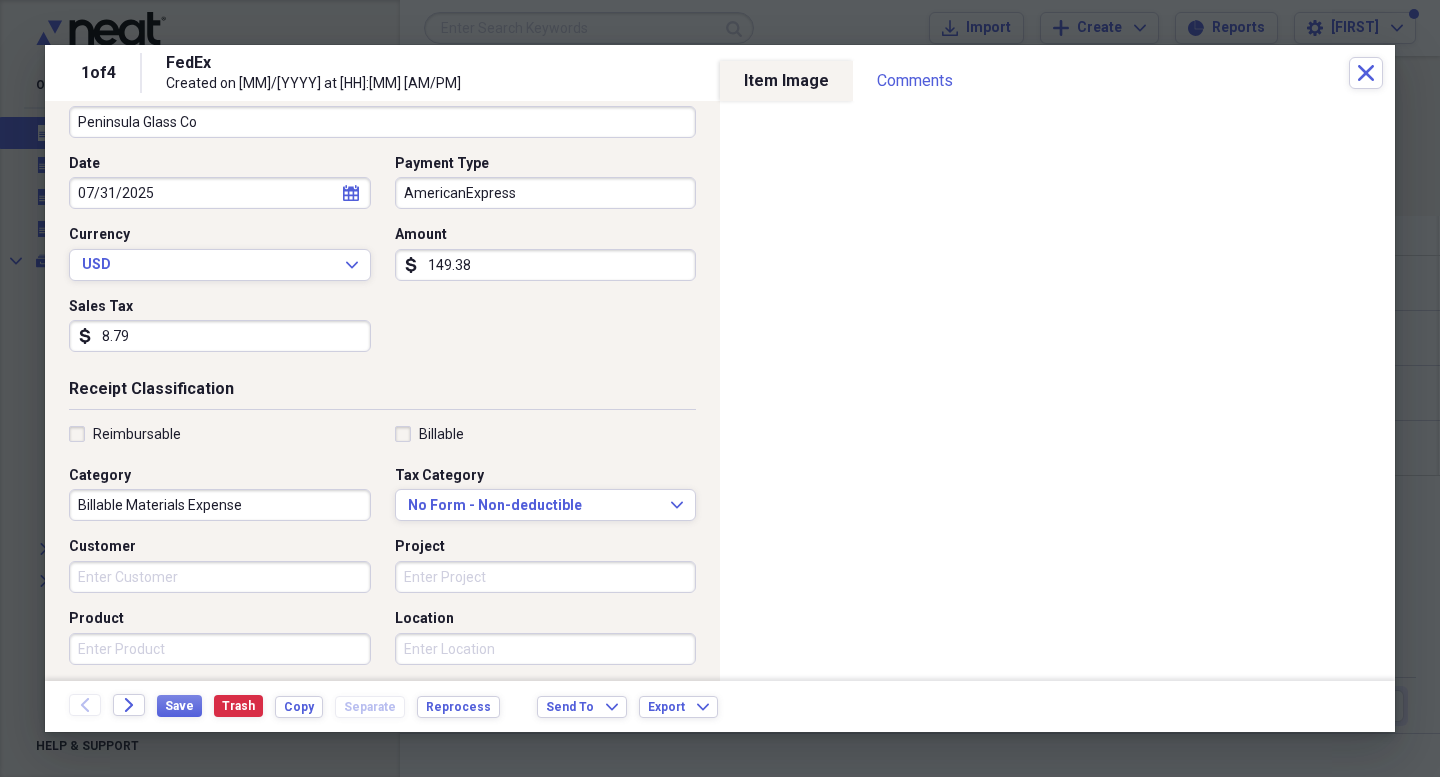 click on "Customer" at bounding box center [220, 577] 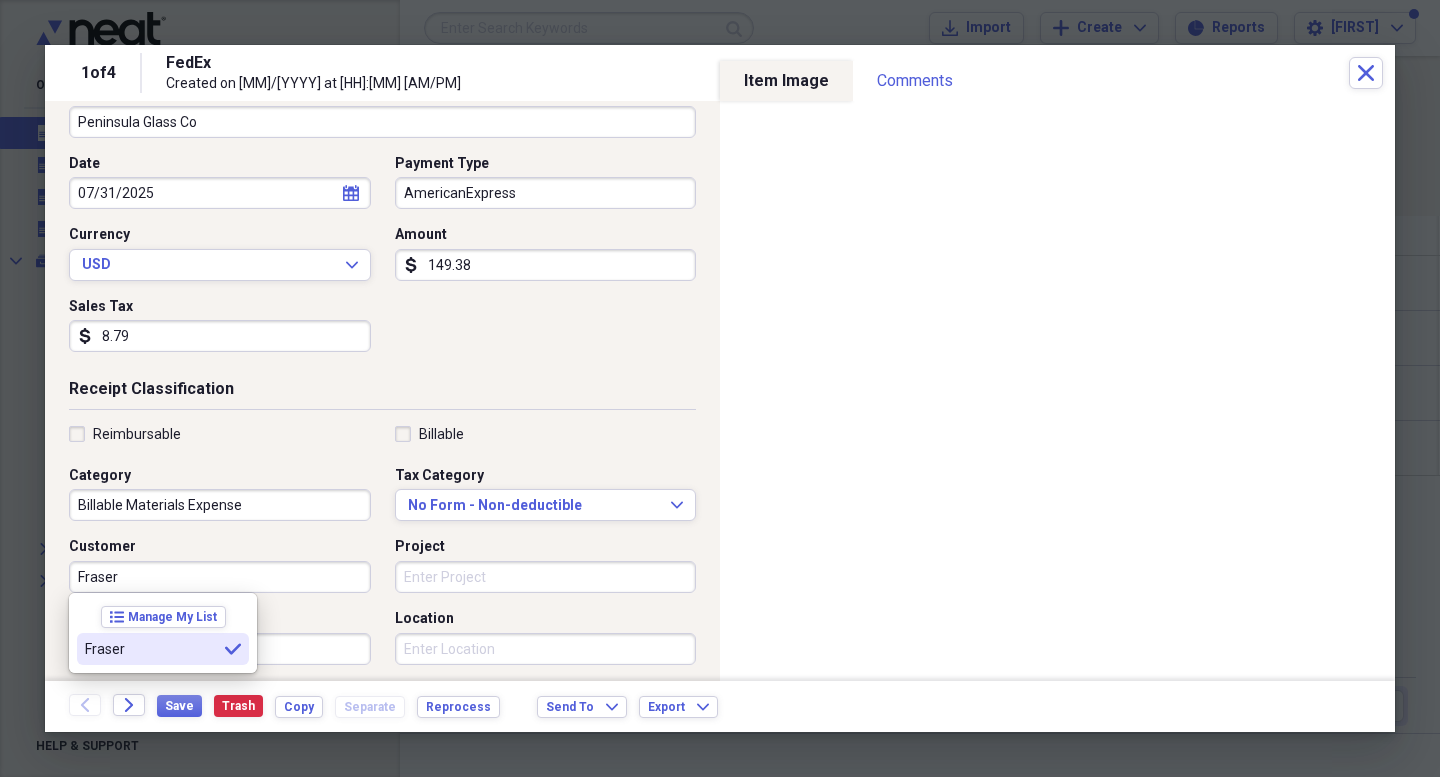 type on "Fraser" 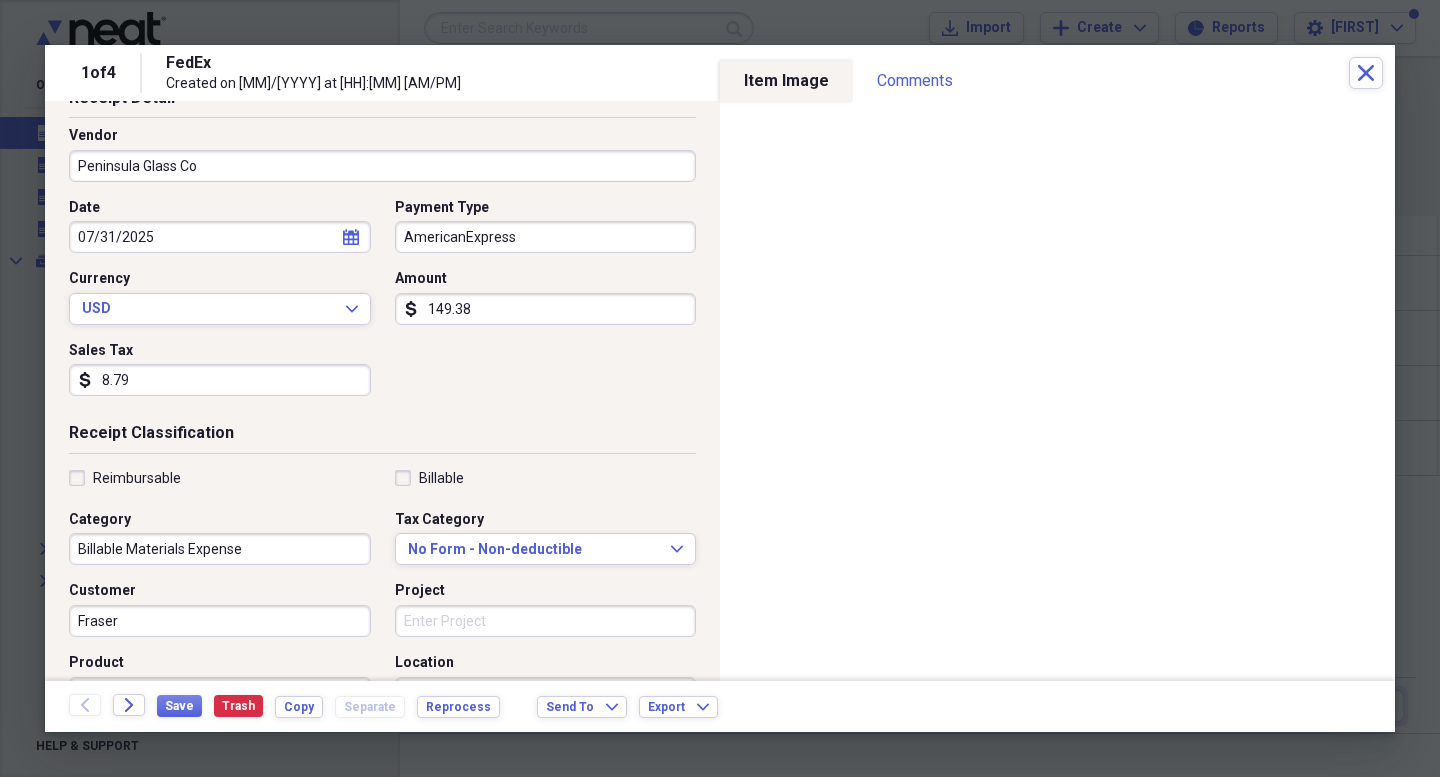 scroll, scrollTop: 127, scrollLeft: 0, axis: vertical 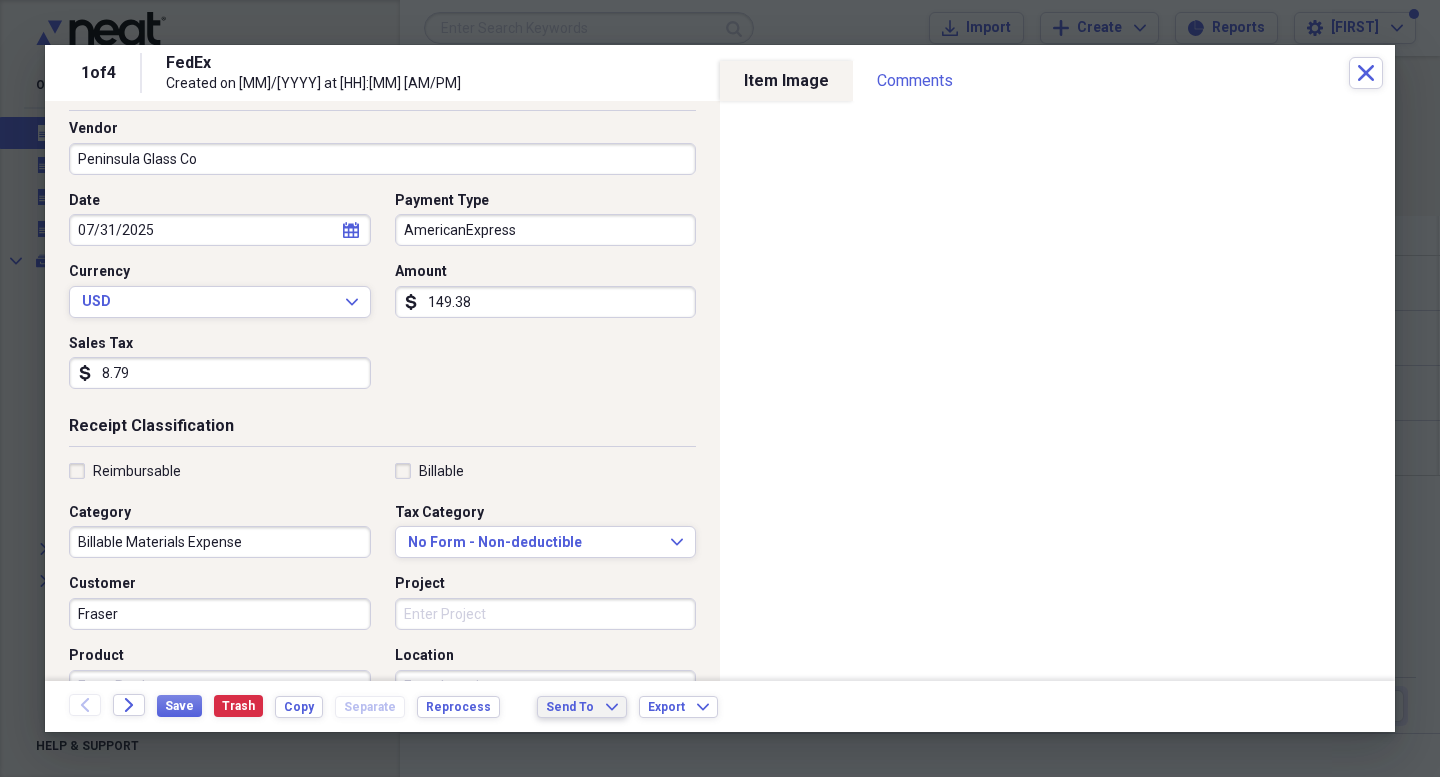 click on "Send To" at bounding box center (570, 707) 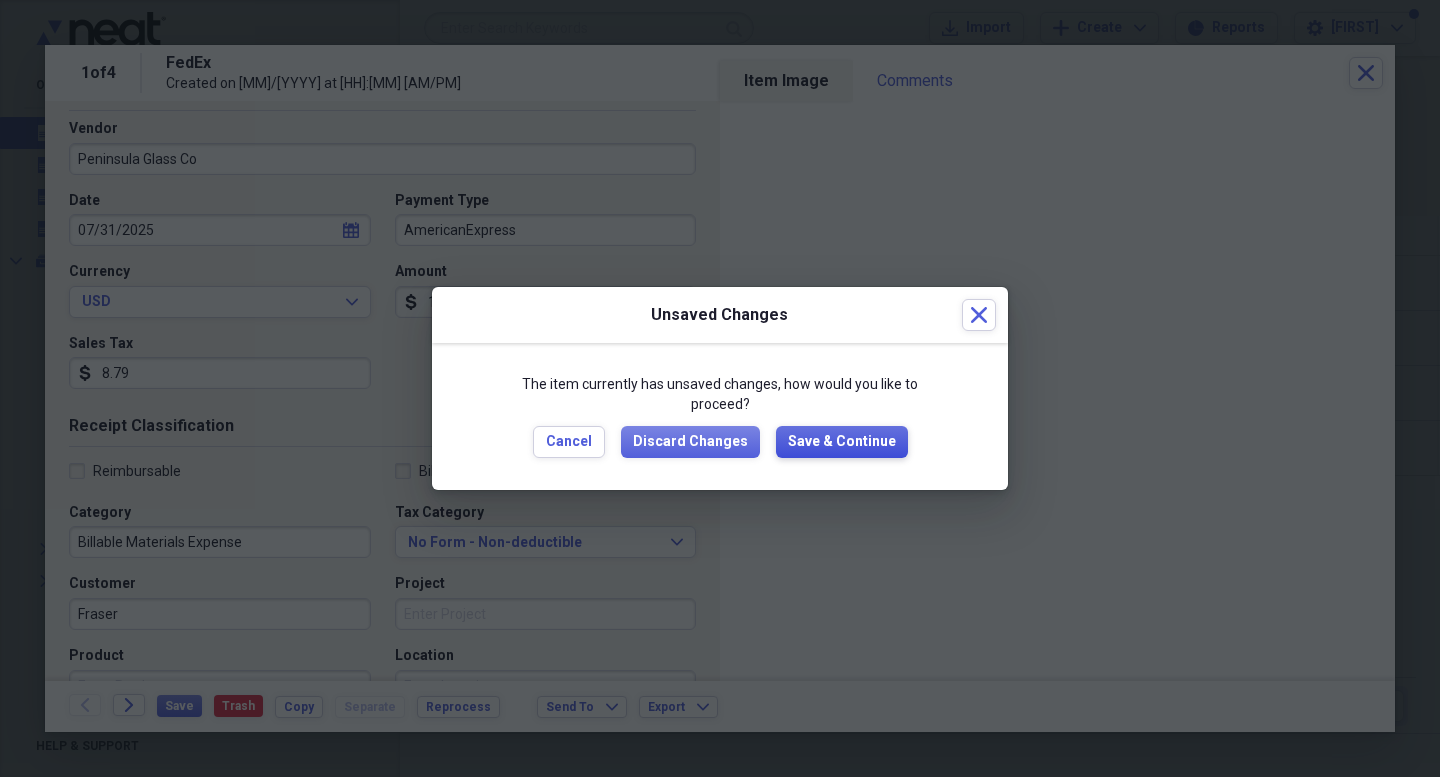 click on "Save & Continue" at bounding box center (842, 442) 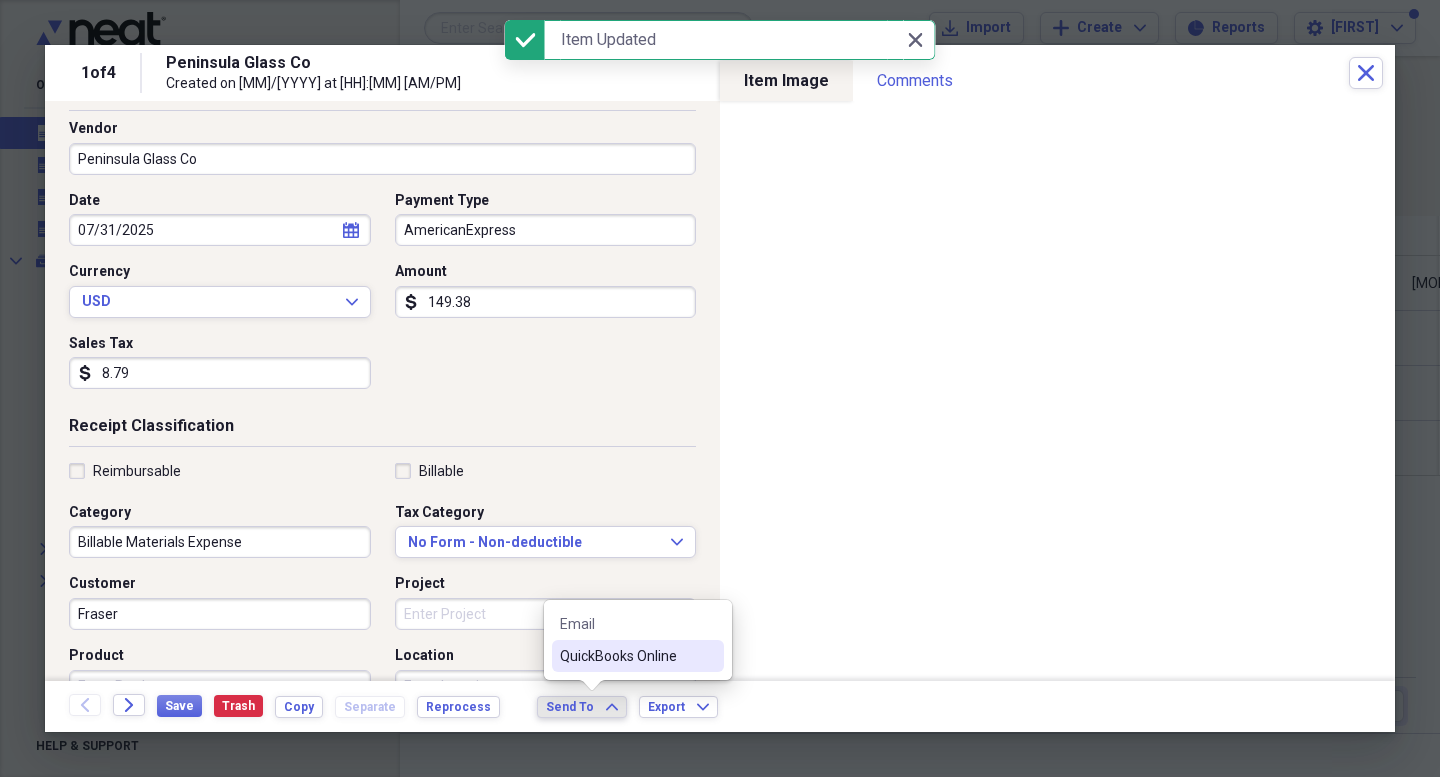 click on "QuickBooks Online" at bounding box center [626, 656] 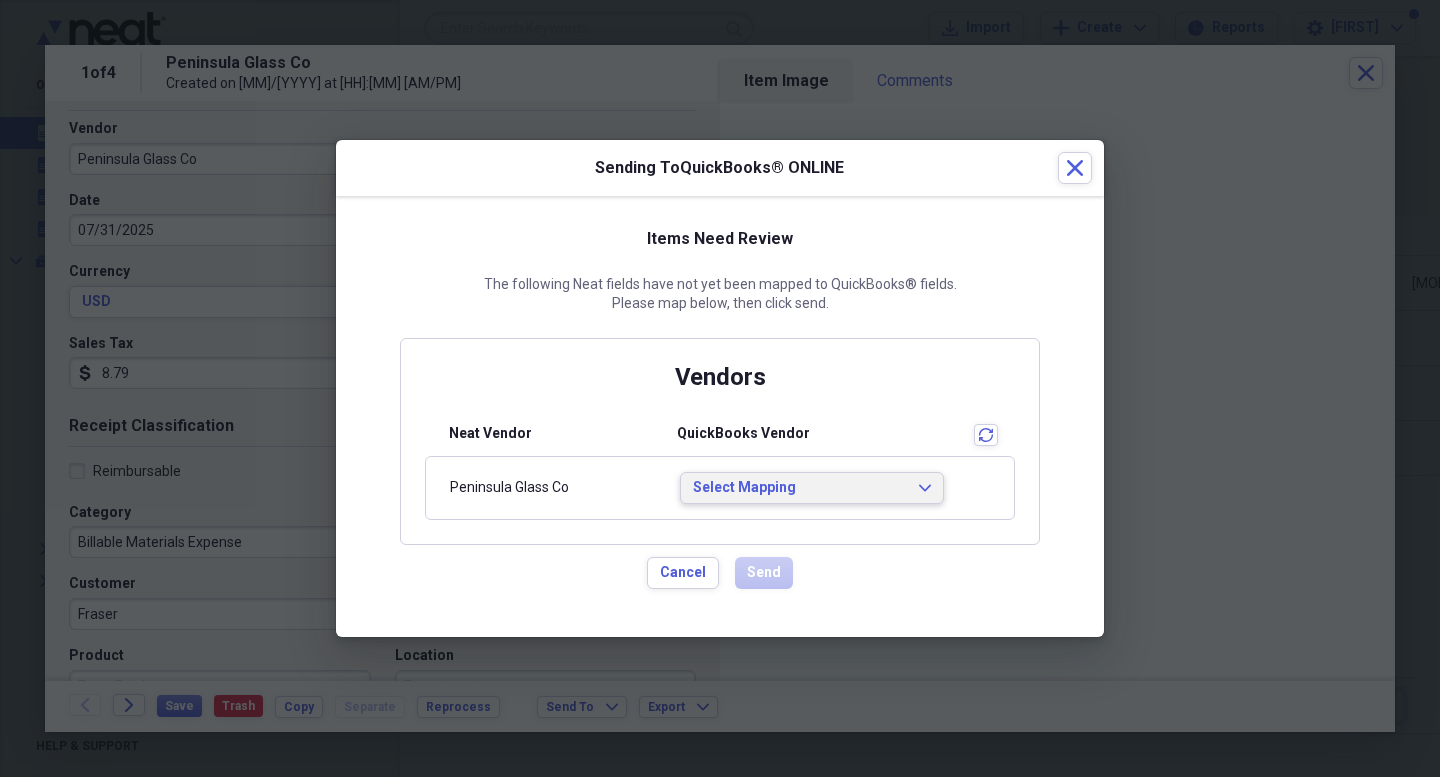 click on "Select Mapping" at bounding box center (800, 488) 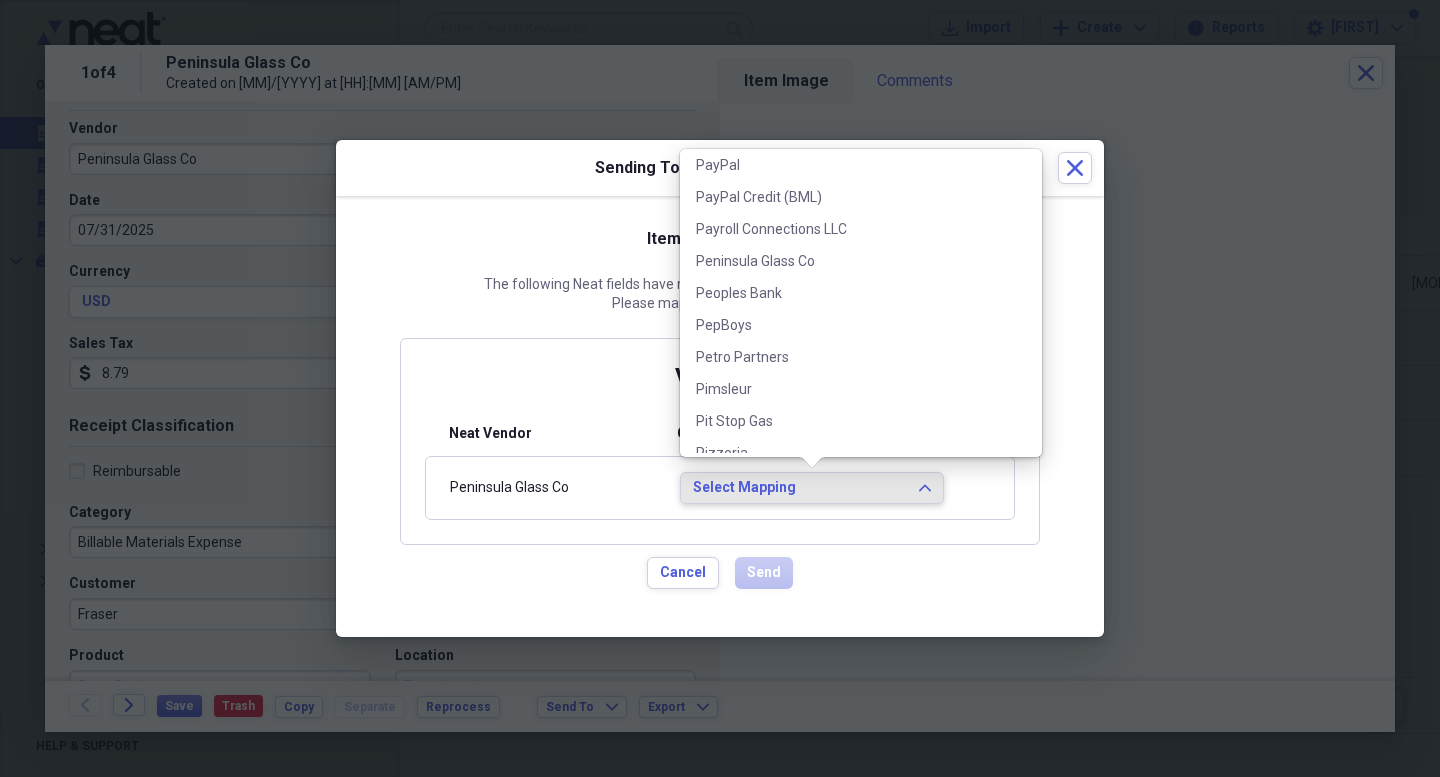 scroll, scrollTop: 9967, scrollLeft: 0, axis: vertical 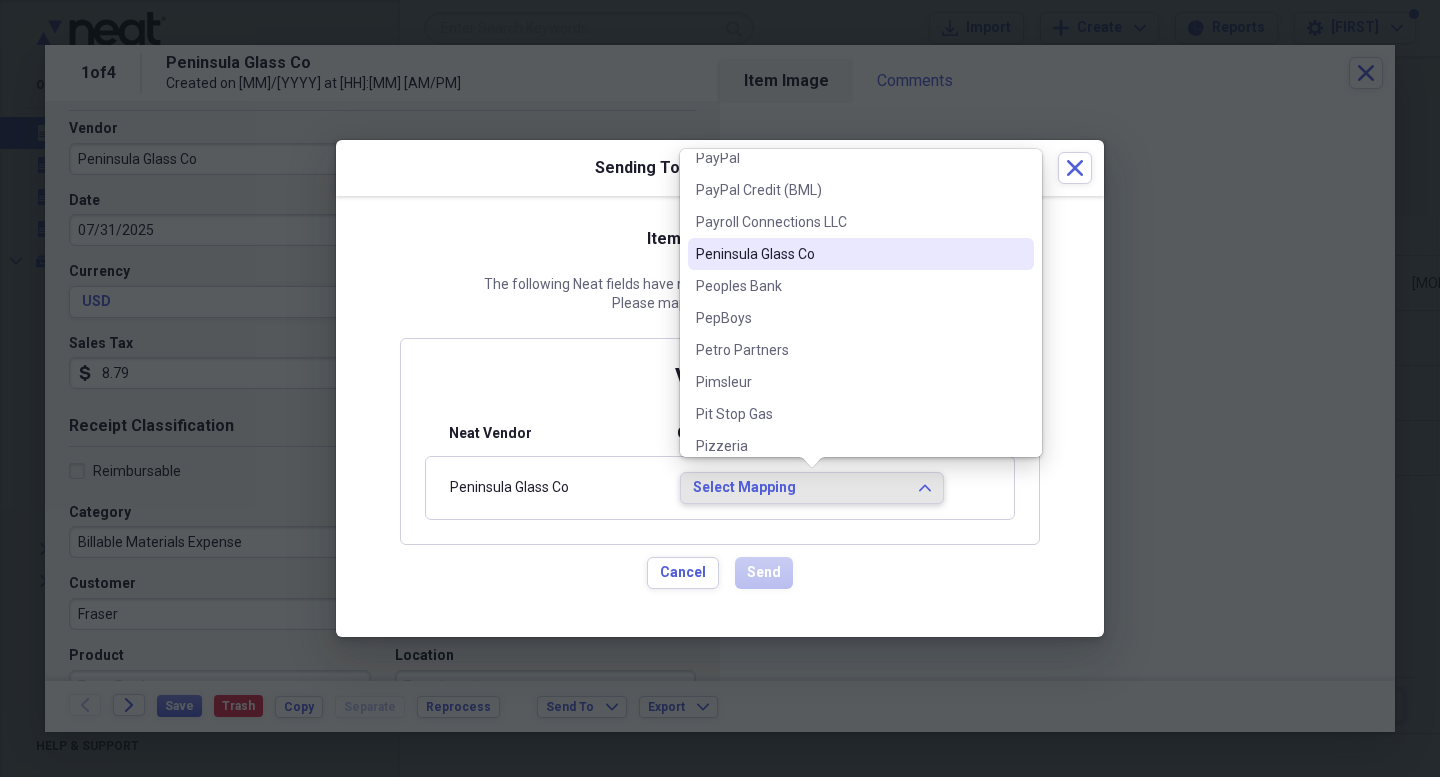 click on "Peninsula Glass Co" at bounding box center (849, 254) 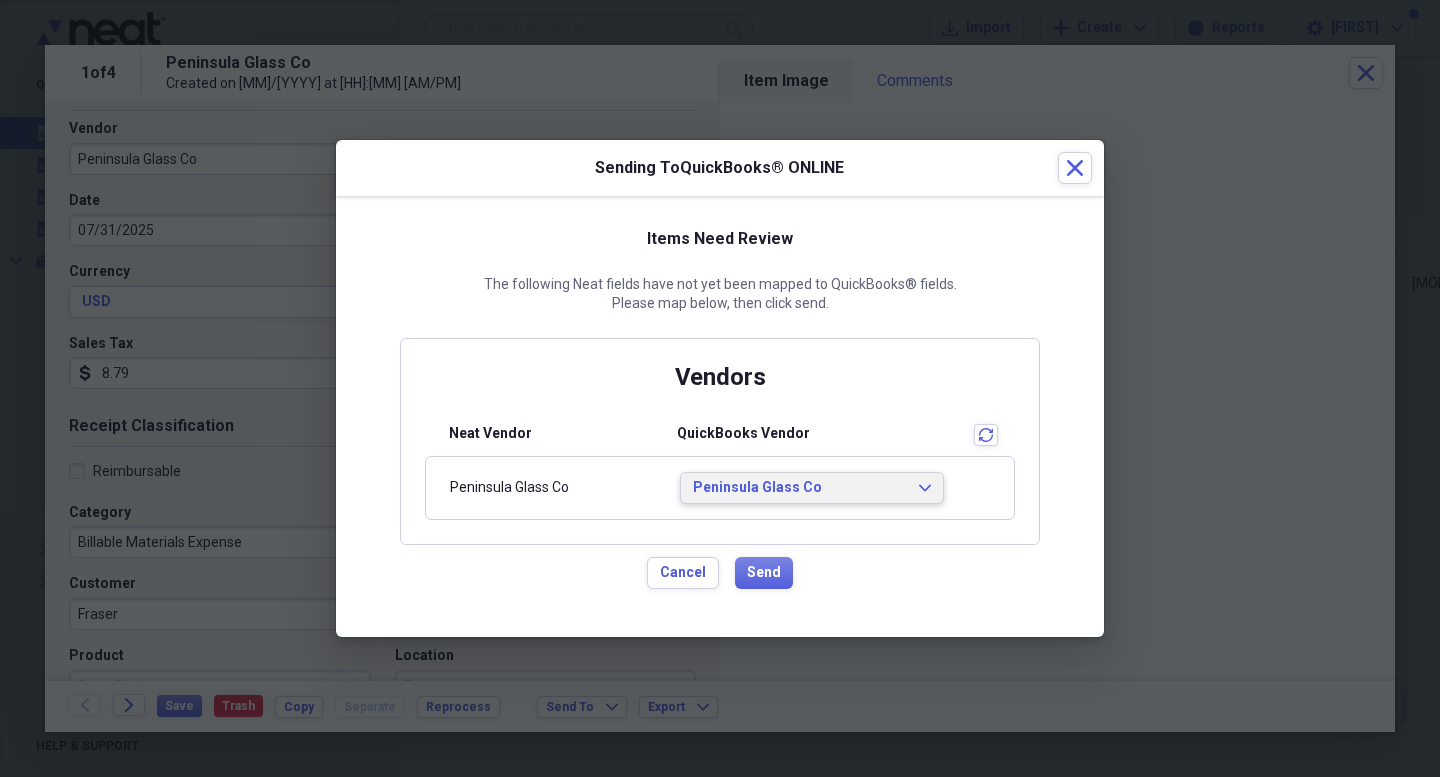 scroll, scrollTop: 0, scrollLeft: 0, axis: both 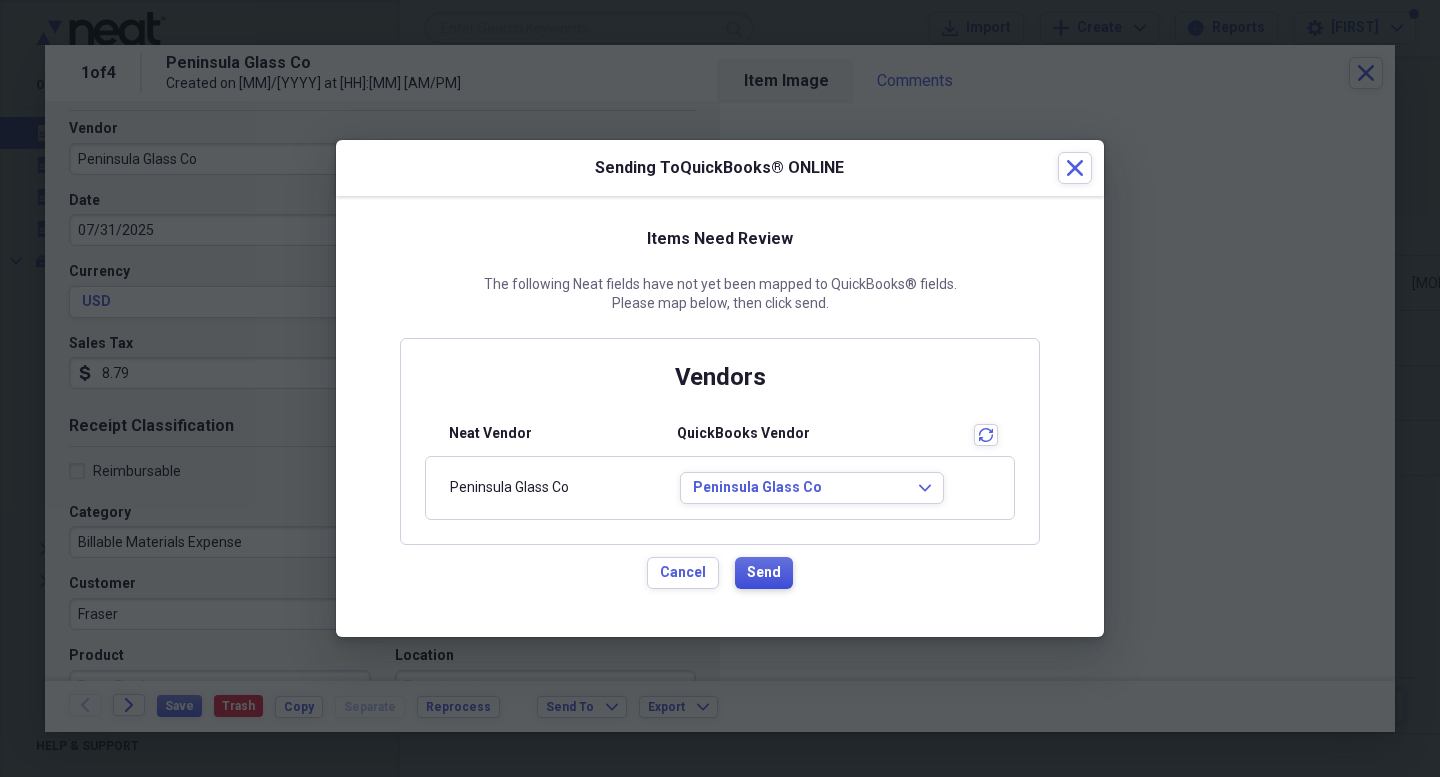 click on "Send" at bounding box center [764, 573] 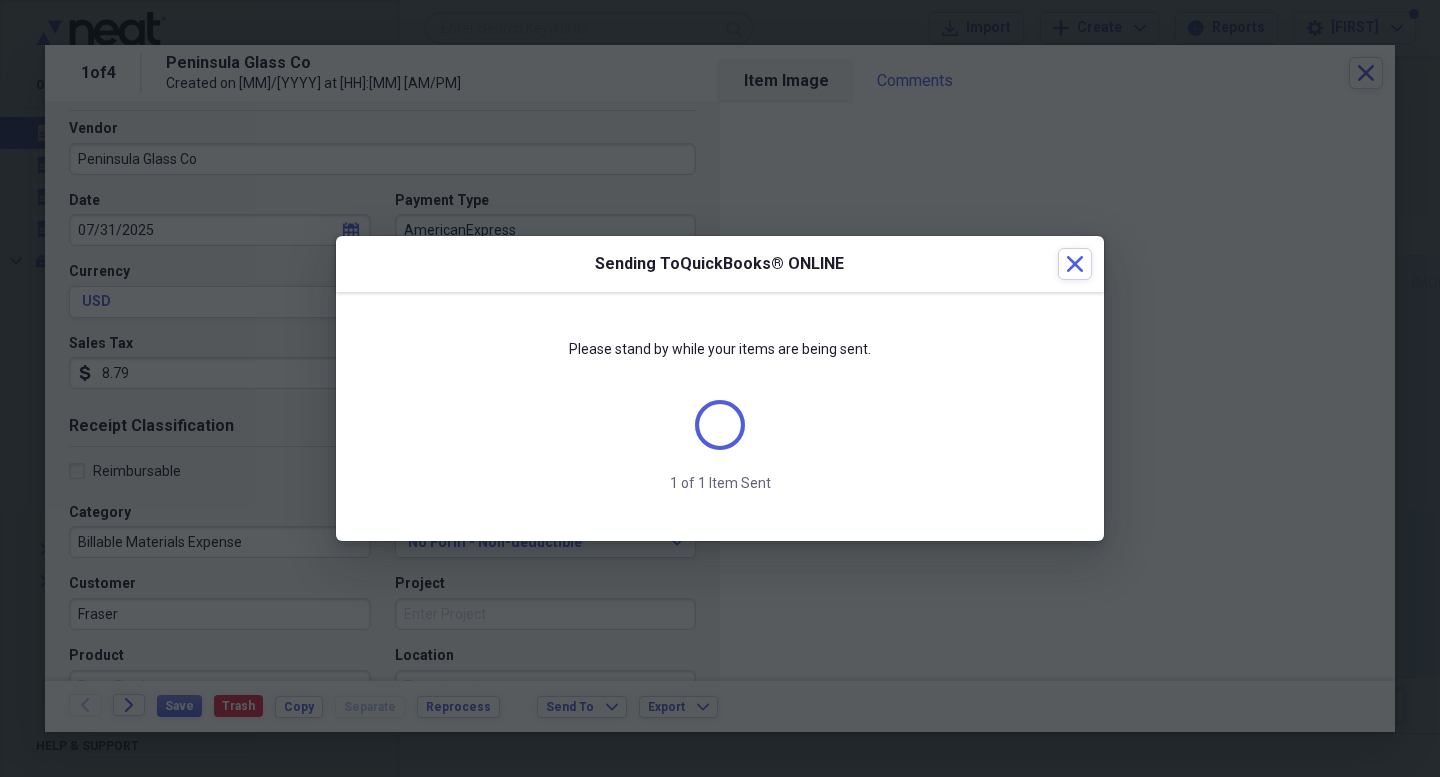 scroll, scrollTop: 111, scrollLeft: 0, axis: vertical 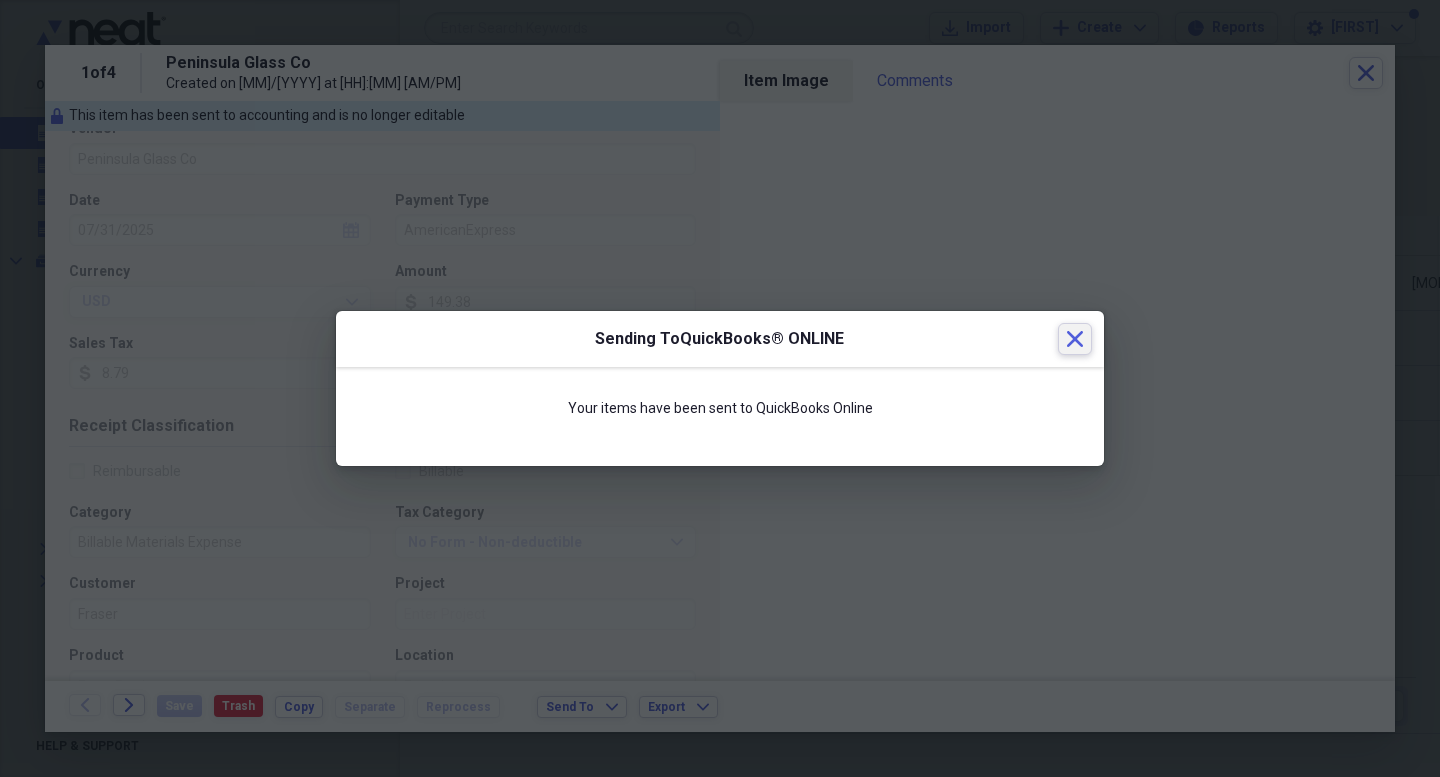 click 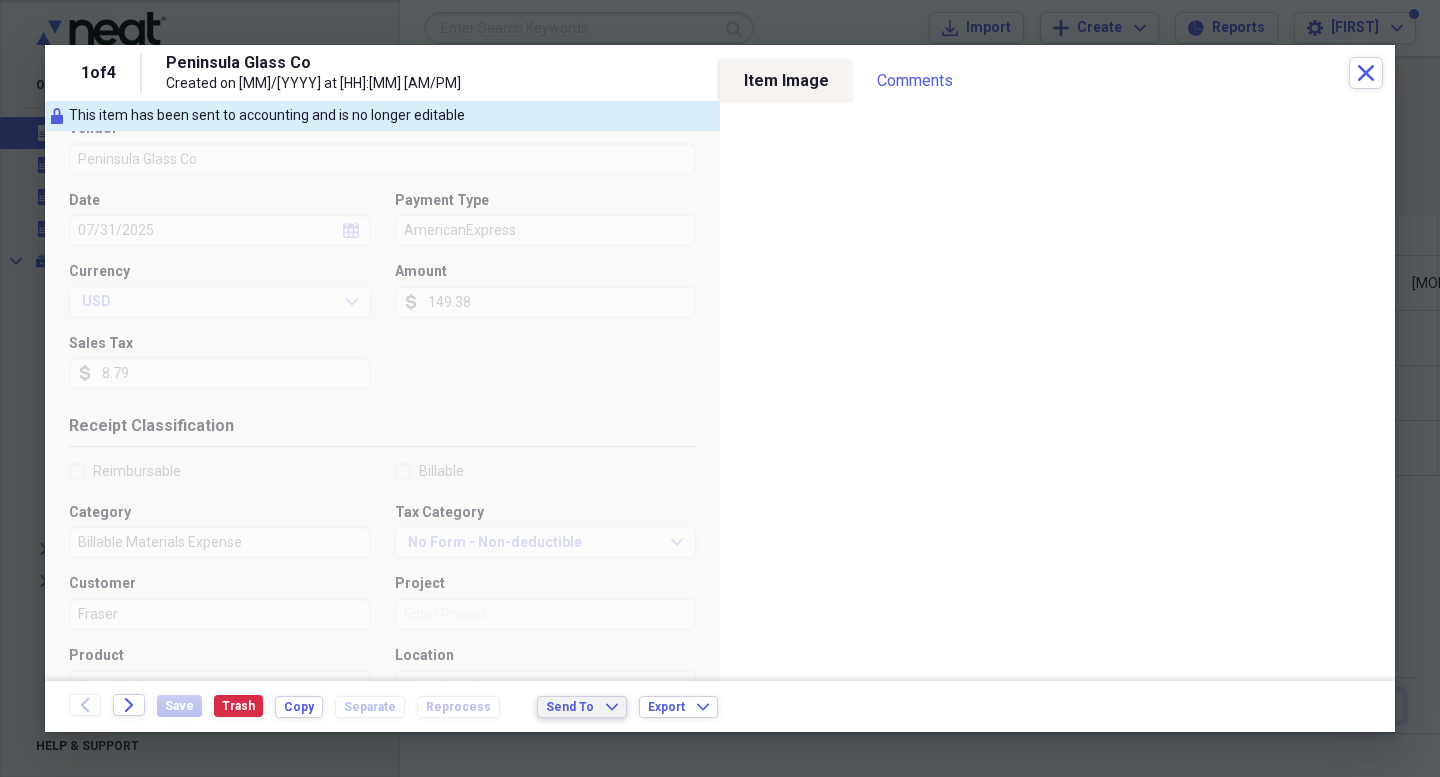 scroll, scrollTop: 0, scrollLeft: 0, axis: both 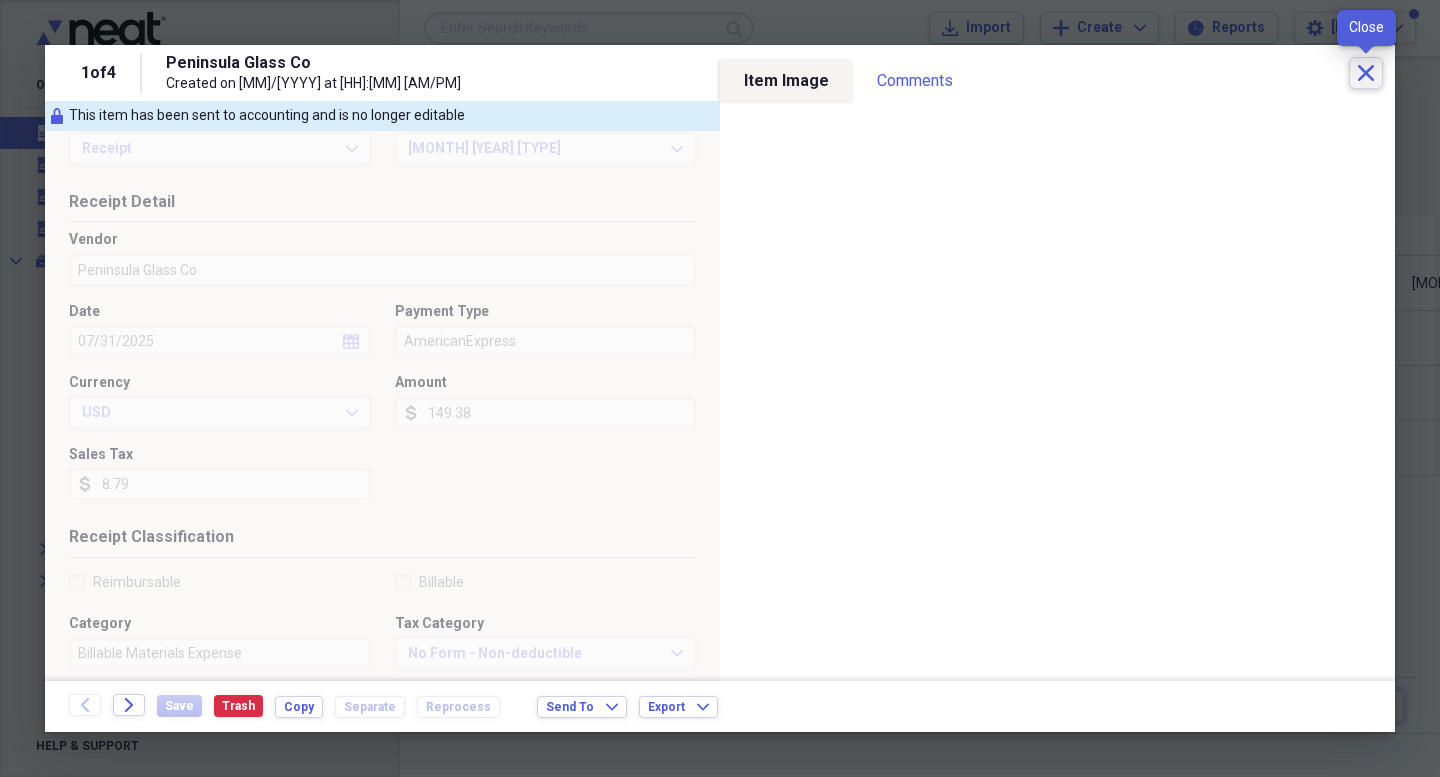 click on "Close" 